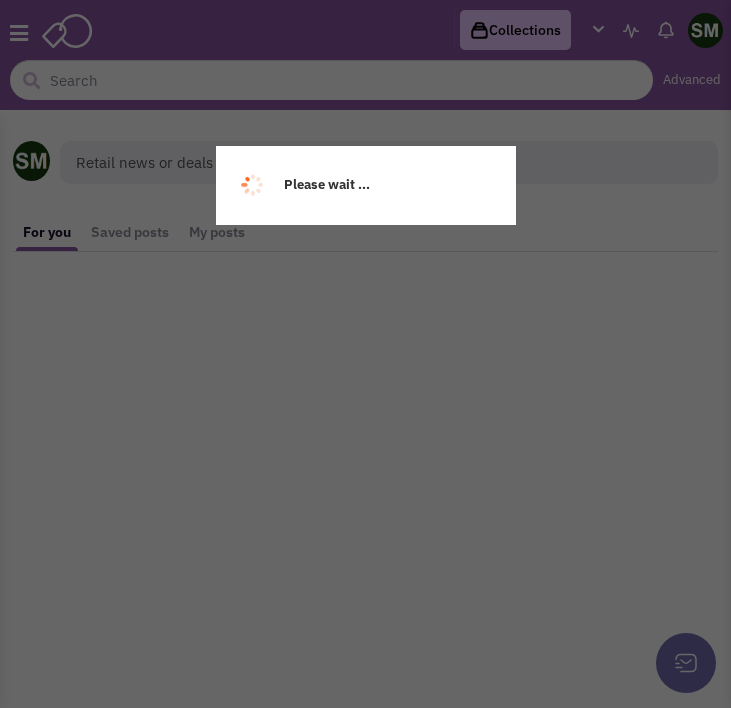 scroll, scrollTop: 0, scrollLeft: 0, axis: both 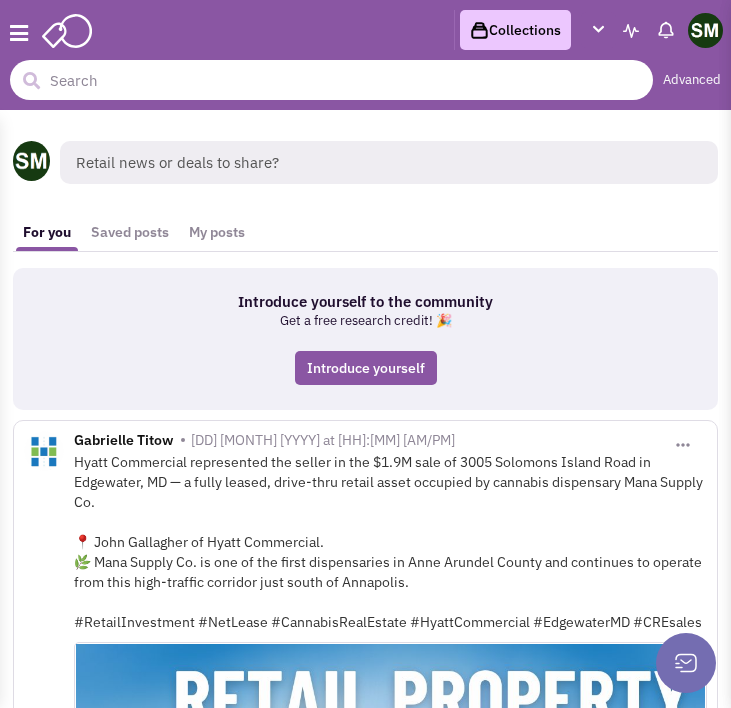 click at bounding box center [331, 80] 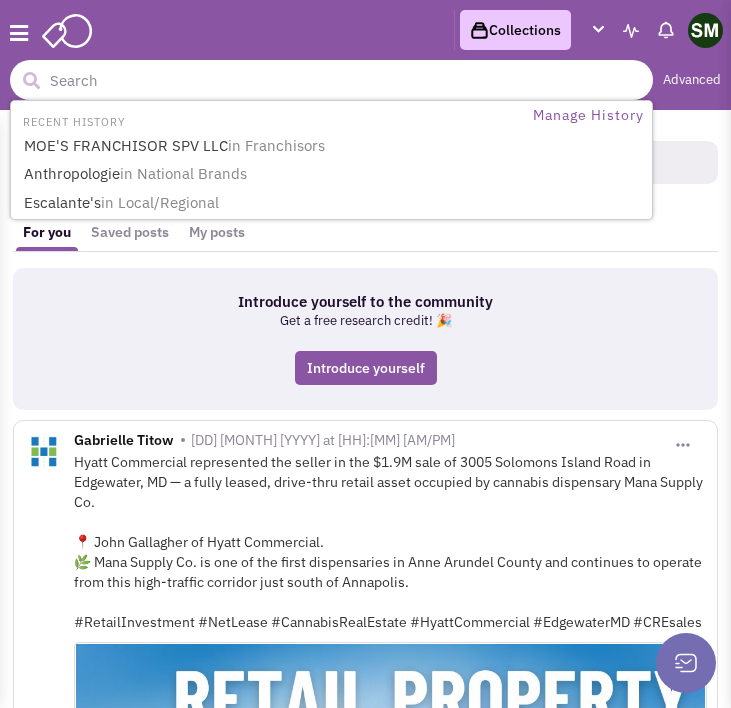 click at bounding box center (331, 80) 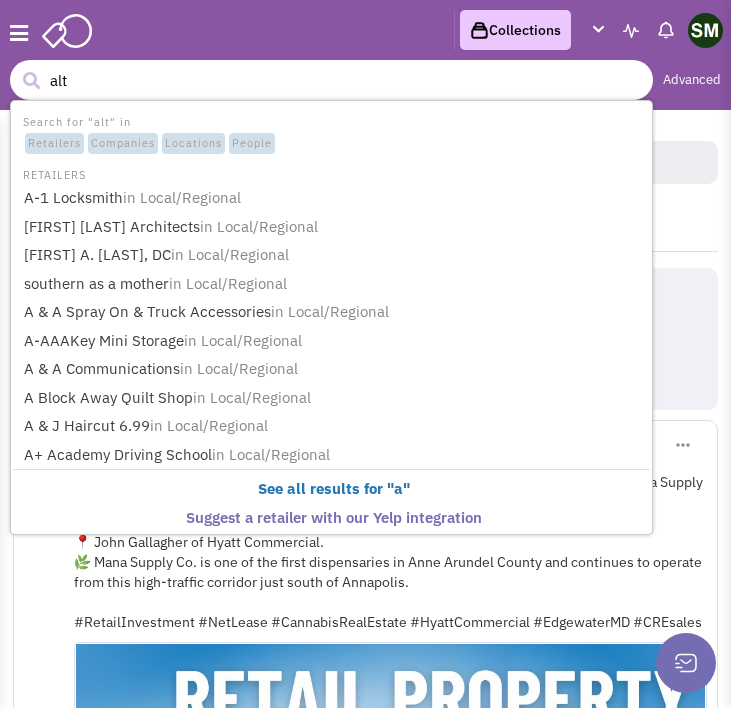 type on "alta" 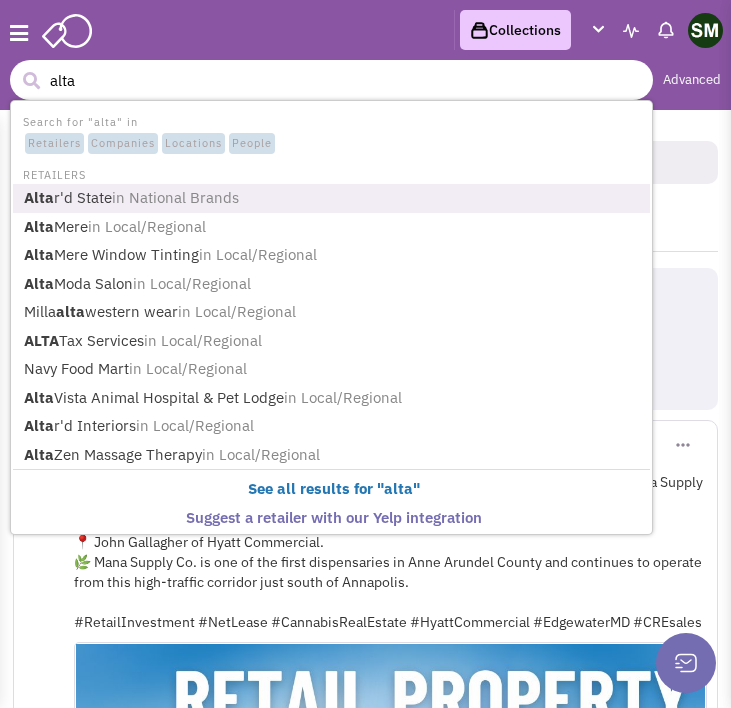 click on "in National Brands" at bounding box center (175, 197) 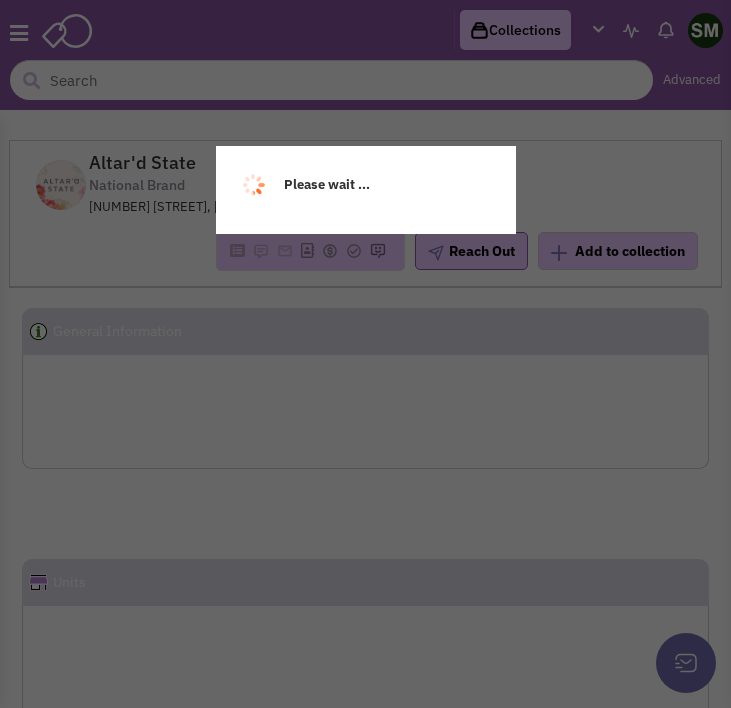scroll, scrollTop: 0, scrollLeft: 0, axis: both 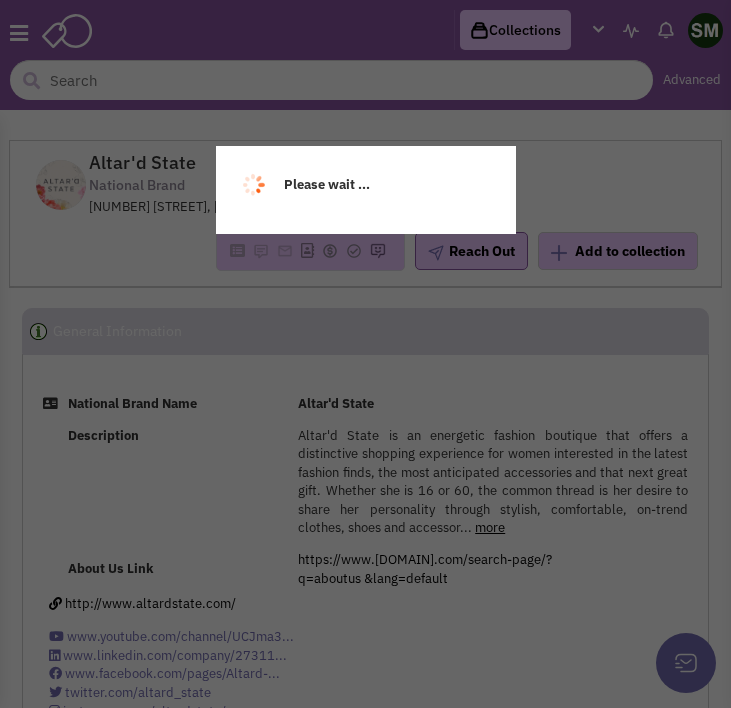 select 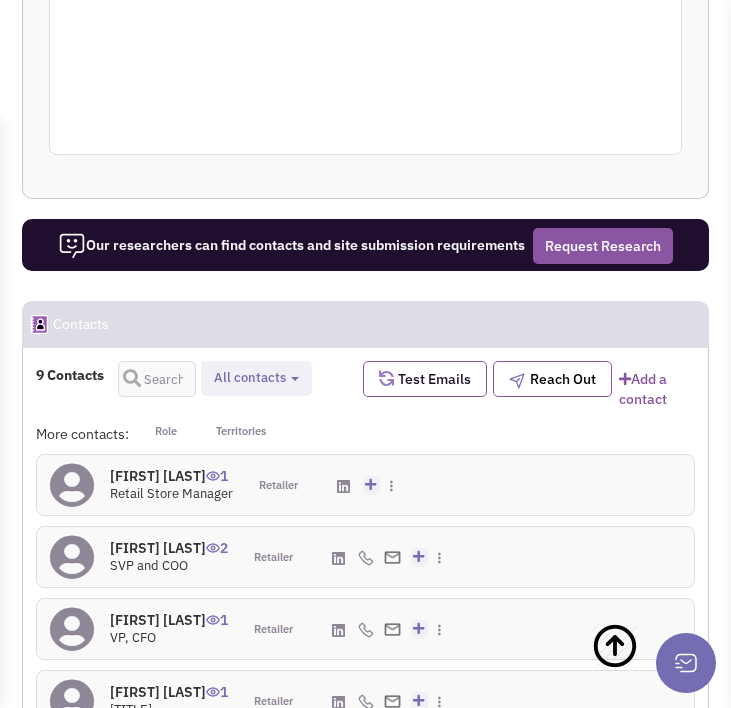 select 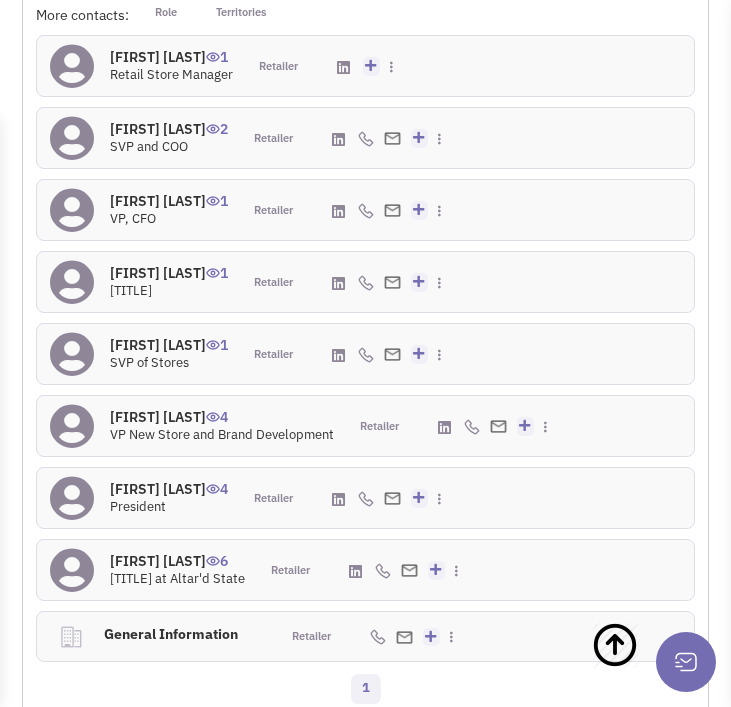 scroll, scrollTop: 3178, scrollLeft: 0, axis: vertical 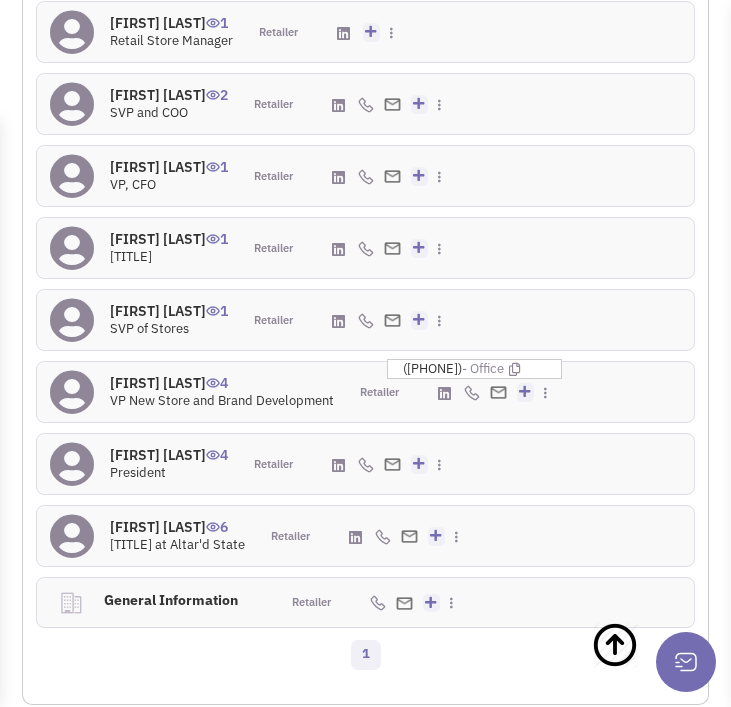click at bounding box center (472, 393) 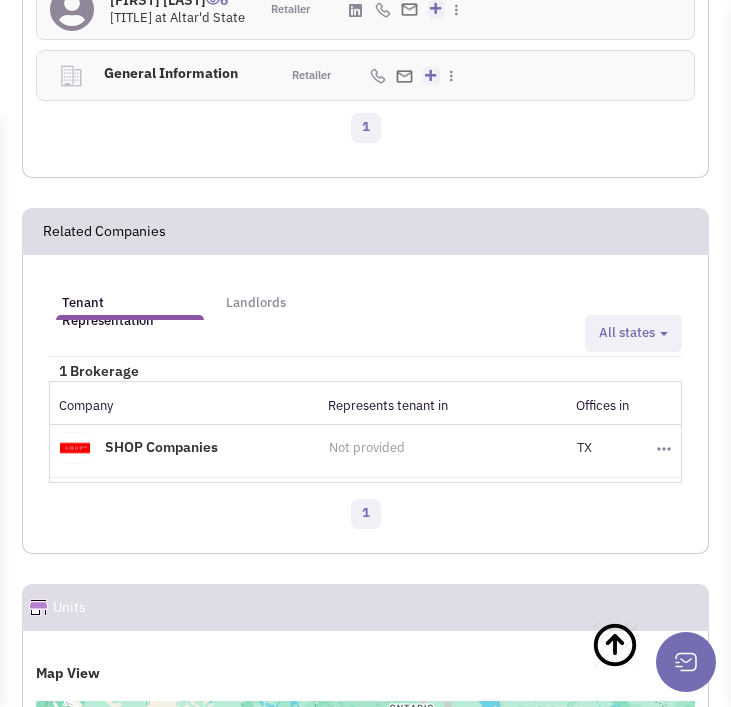 scroll, scrollTop: 3734, scrollLeft: 0, axis: vertical 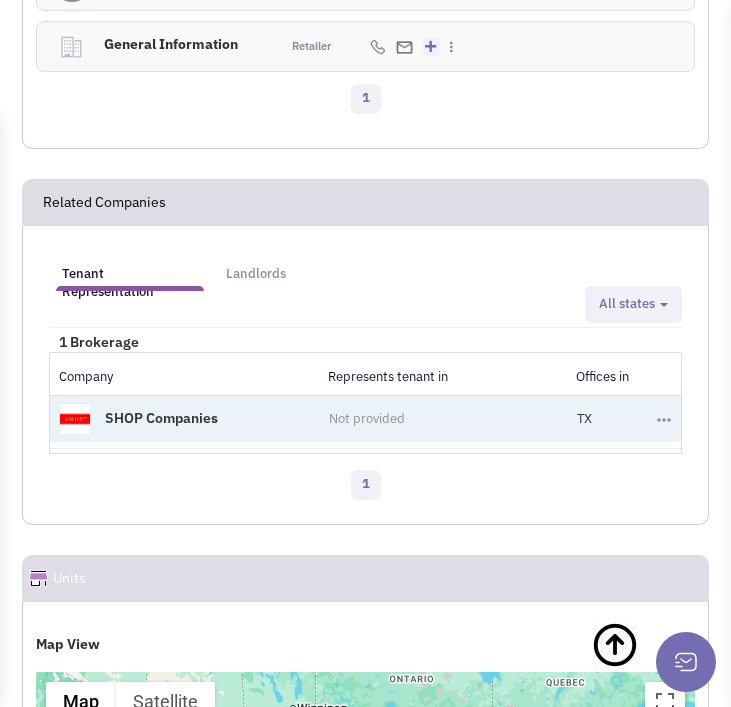 click on "Toggle Dropdown" at bounding box center [664, 419] 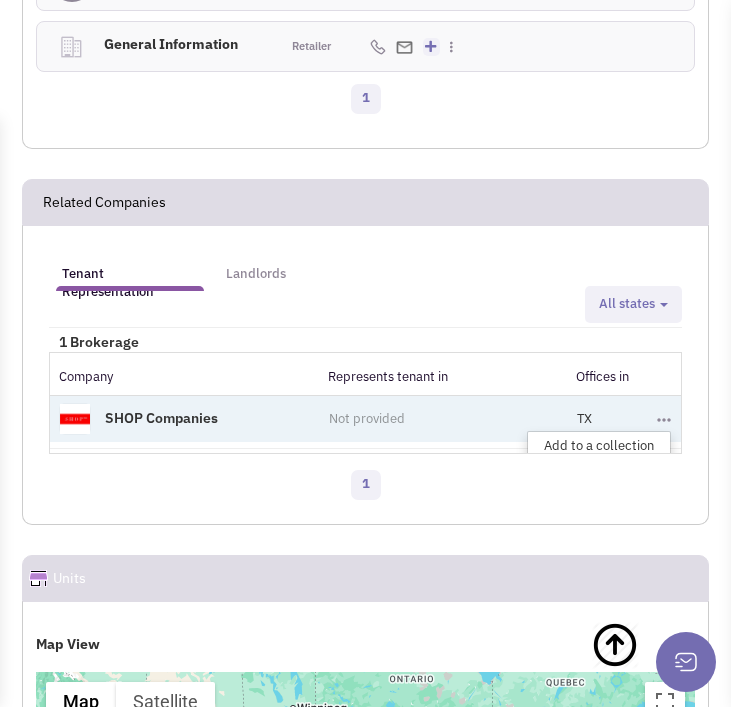 click on "Not provided" at bounding box center [367, 418] 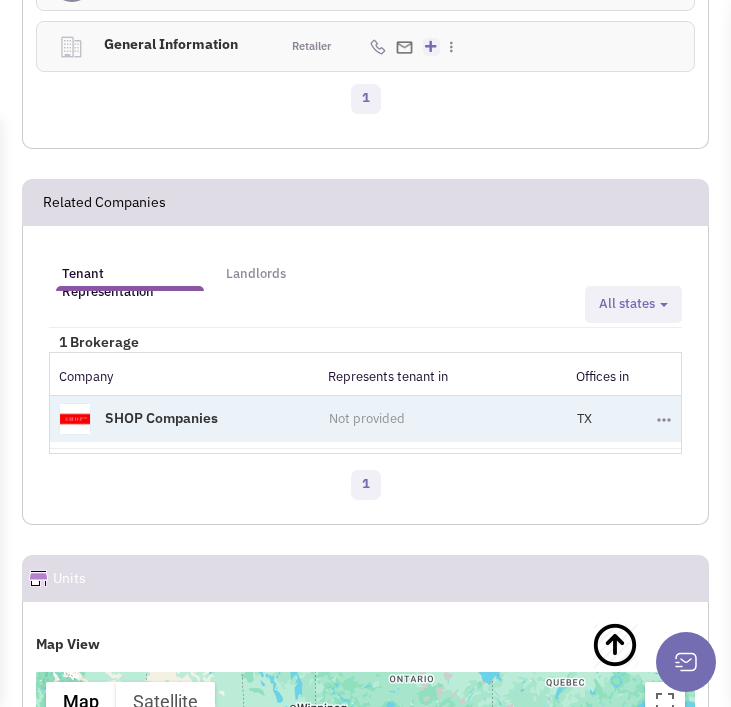 click on "SHOP Companies" at bounding box center (184, 418) 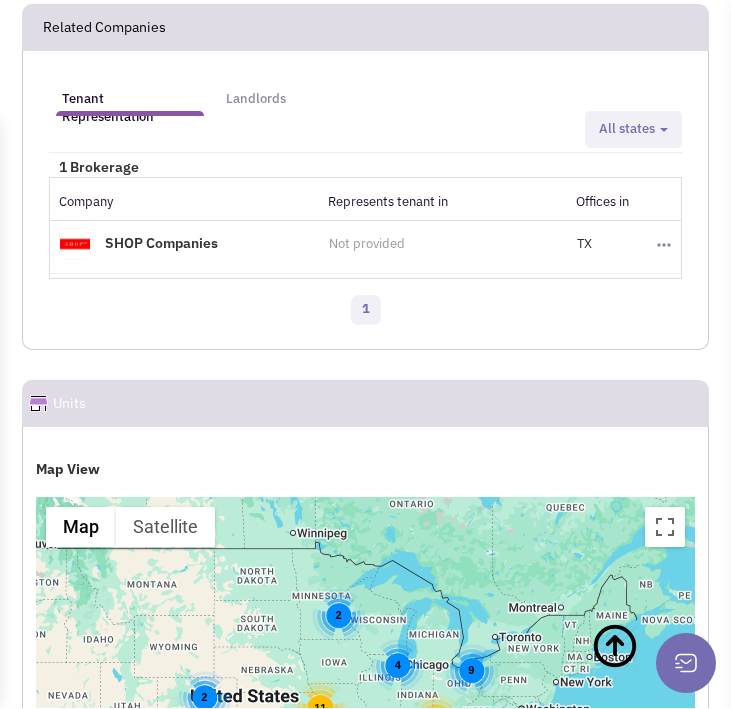 scroll, scrollTop: 3909, scrollLeft: 0, axis: vertical 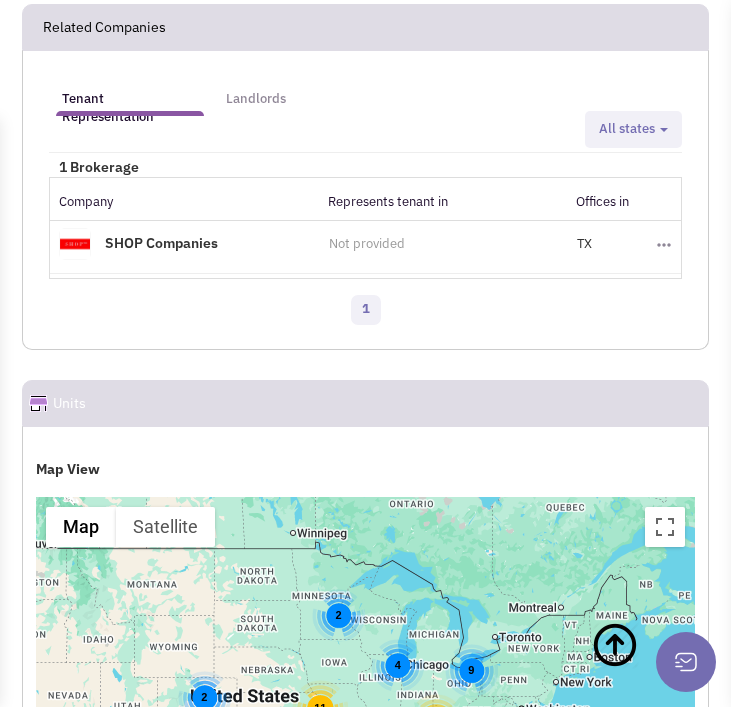click on "Landlords" at bounding box center (256, 99) 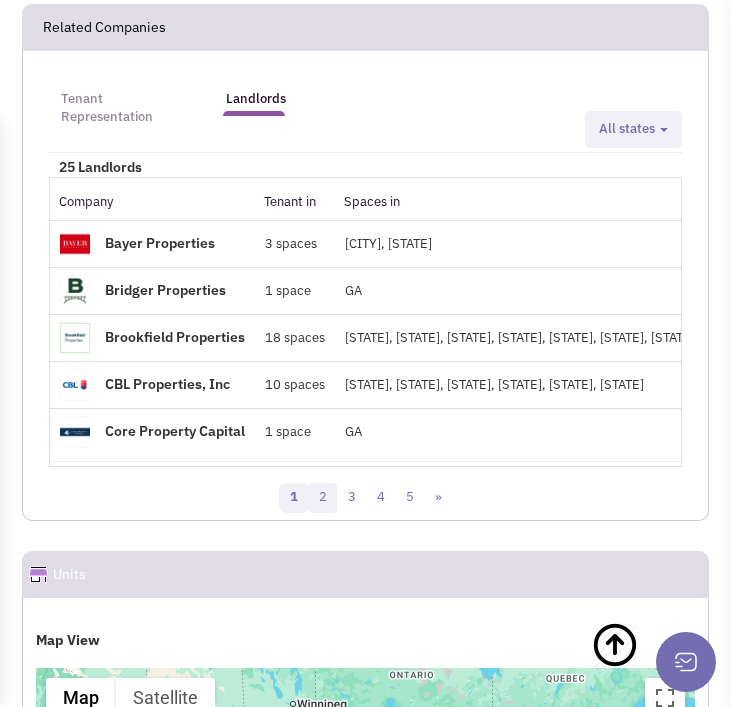 click on "2" at bounding box center (323, 498) 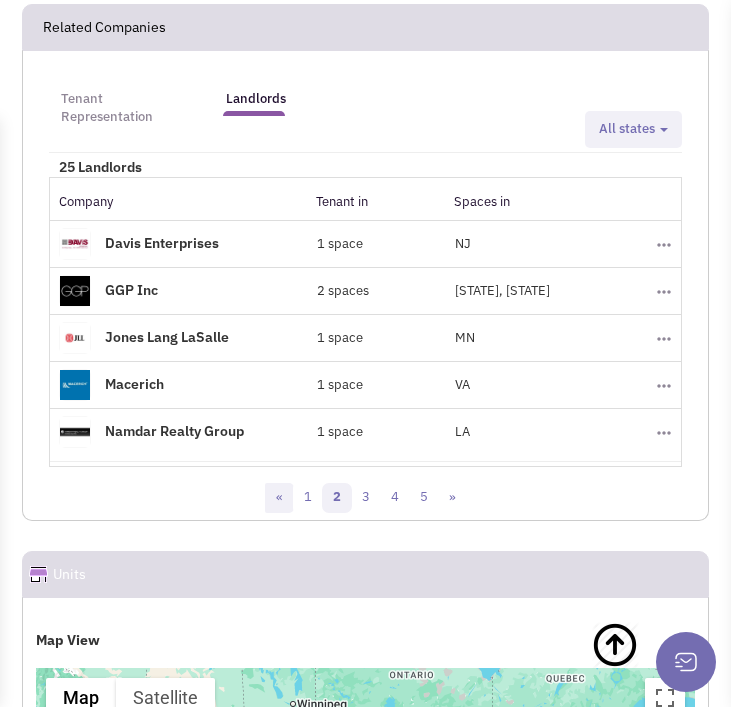 click on "«" at bounding box center (279, 498) 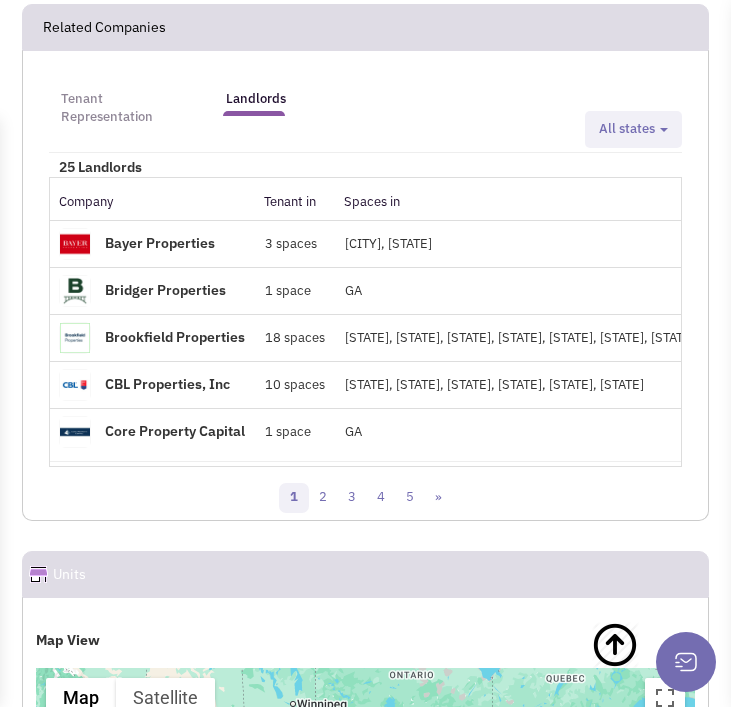 click on "Tenant Representation" at bounding box center [129, 108] 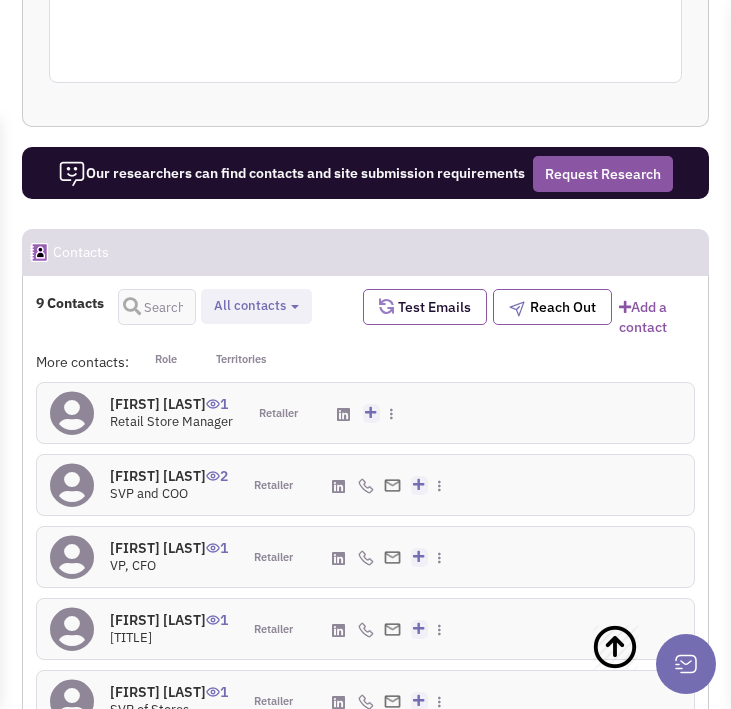 scroll, scrollTop: 2733, scrollLeft: 0, axis: vertical 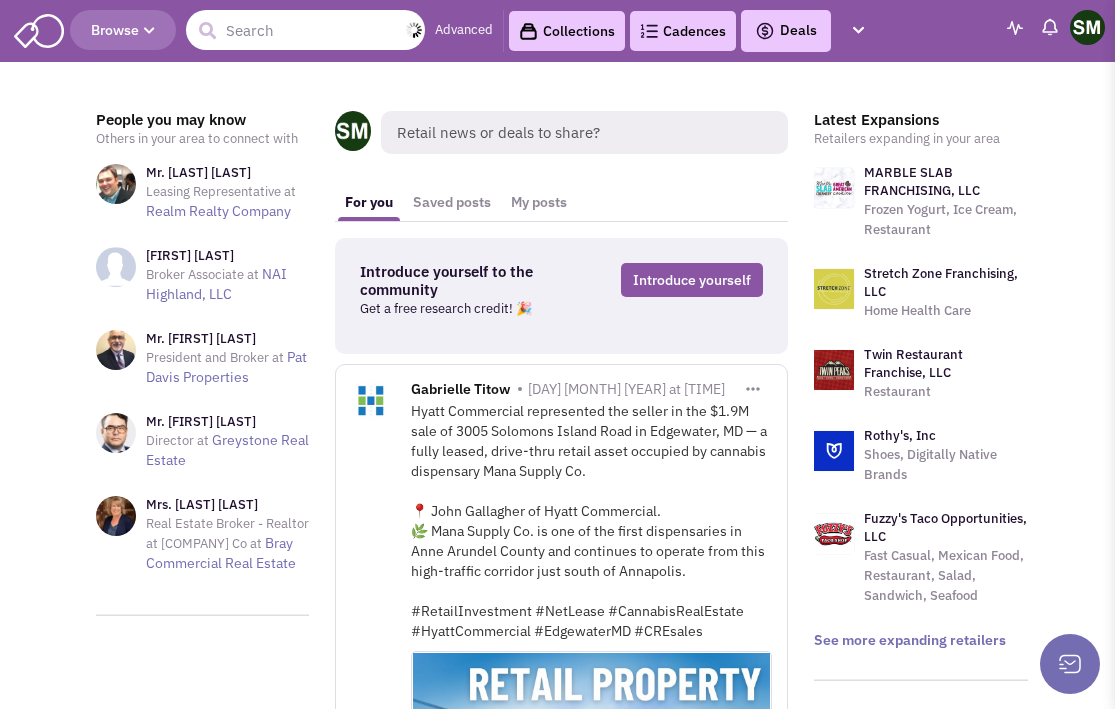 click at bounding box center (305, 30) 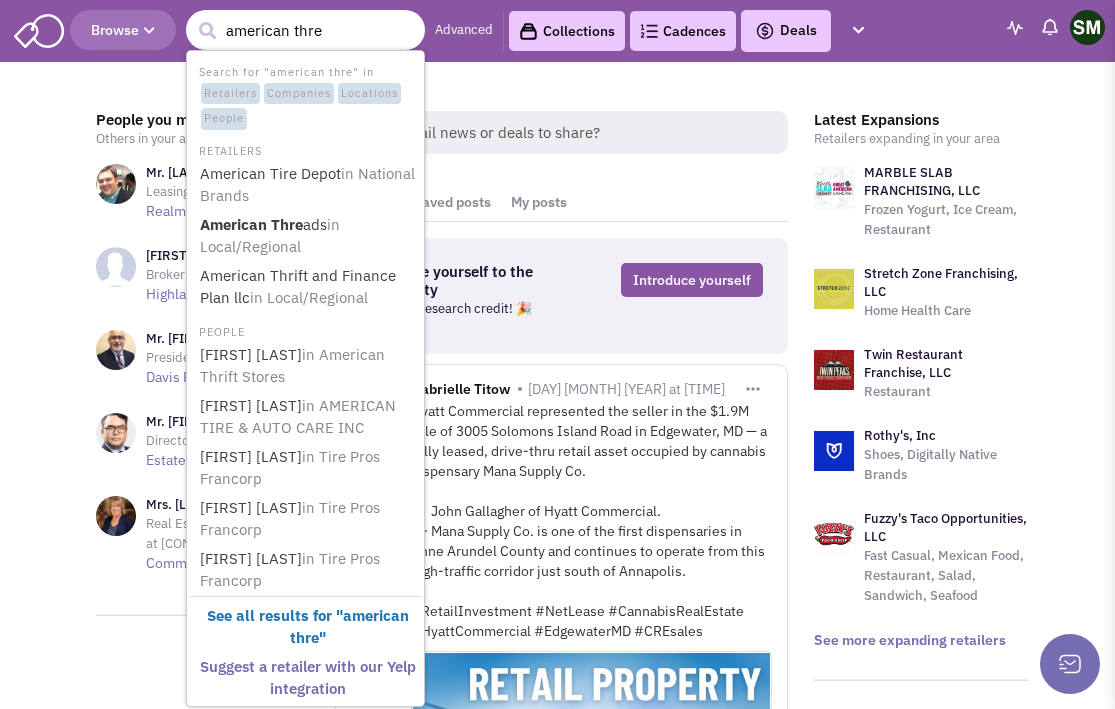 type on "american threa" 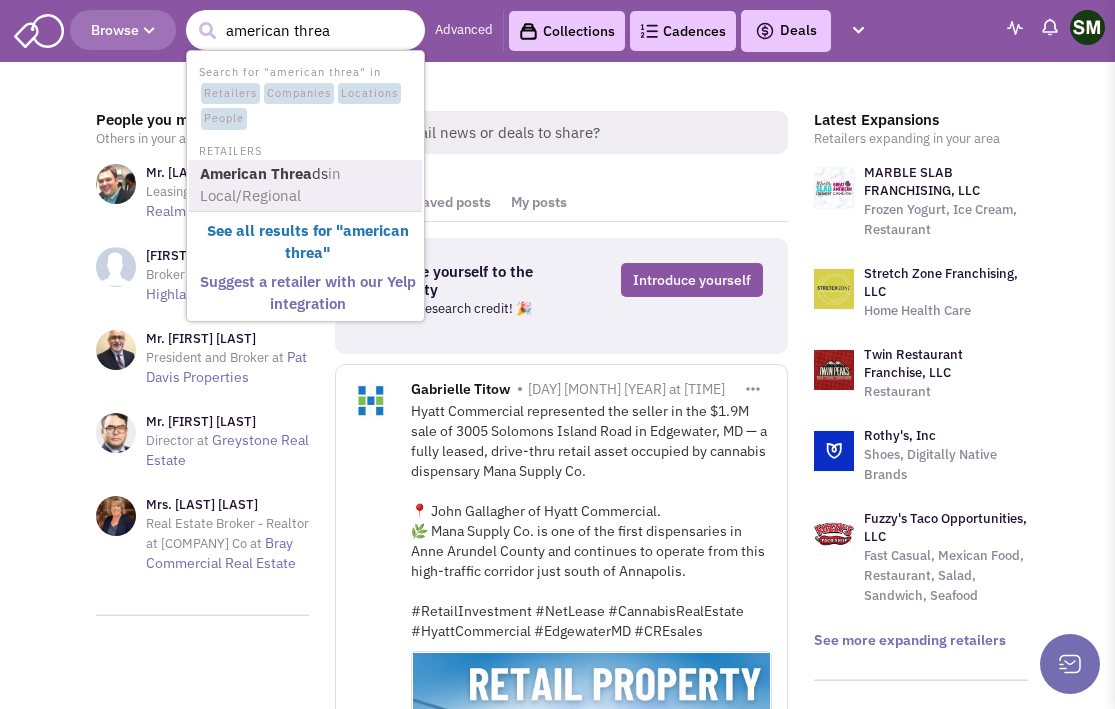 click on "American Threa" at bounding box center (256, 173) 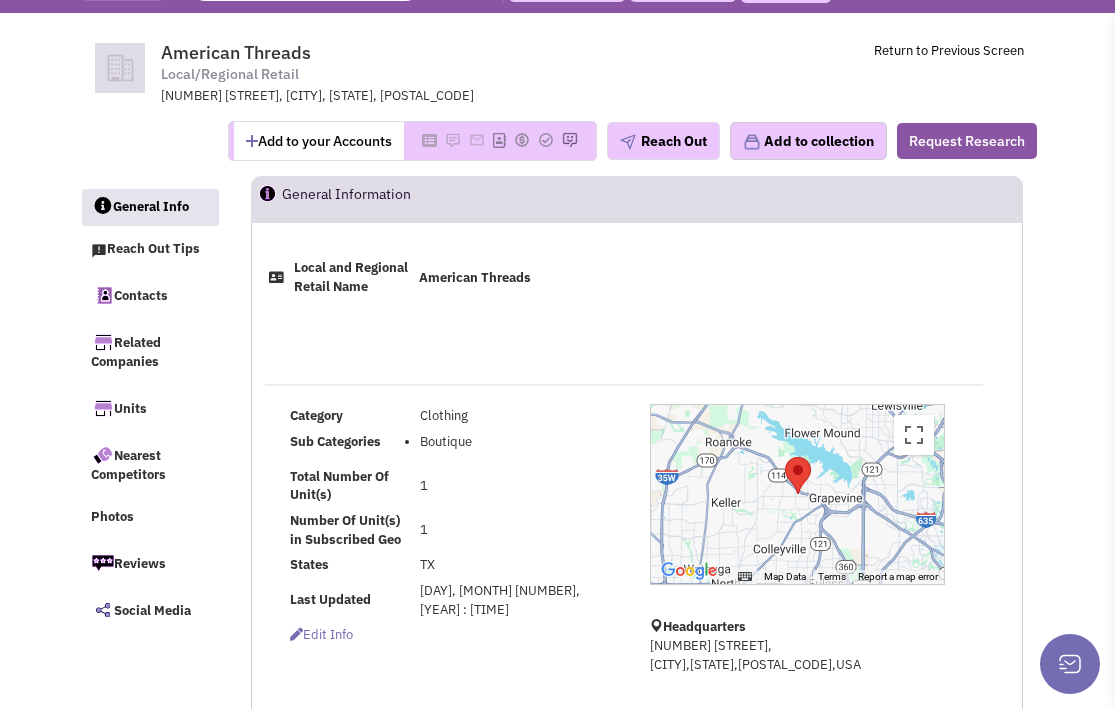 scroll, scrollTop: 0, scrollLeft: 0, axis: both 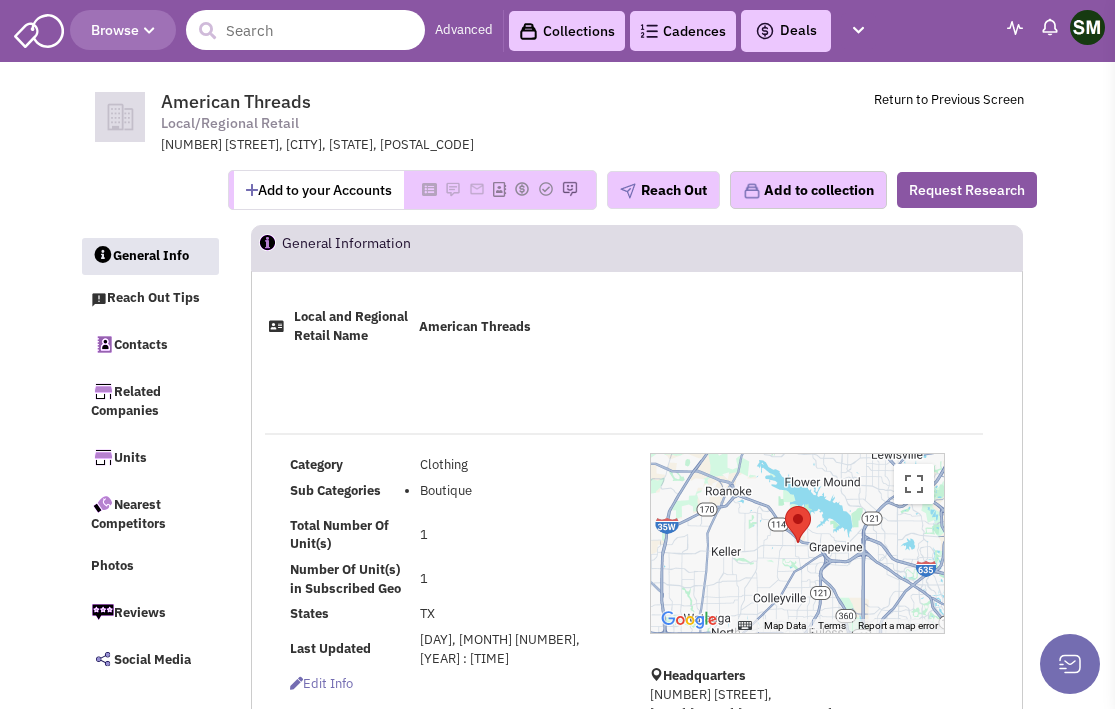 click at bounding box center [305, 30] 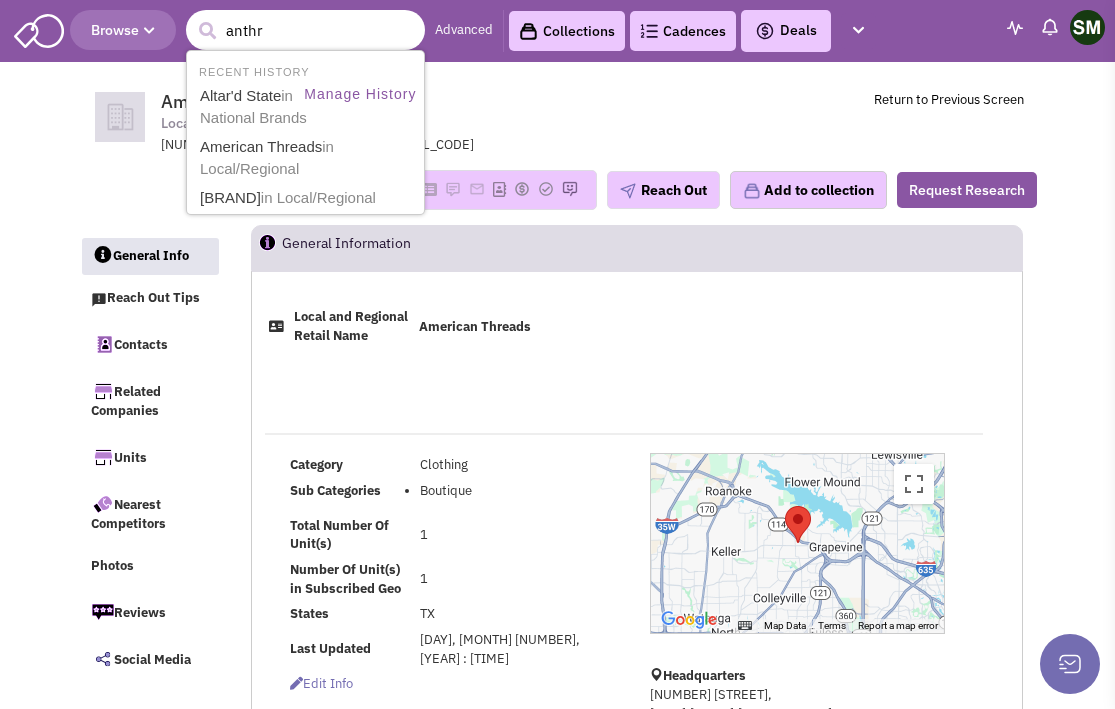 type on "anthro" 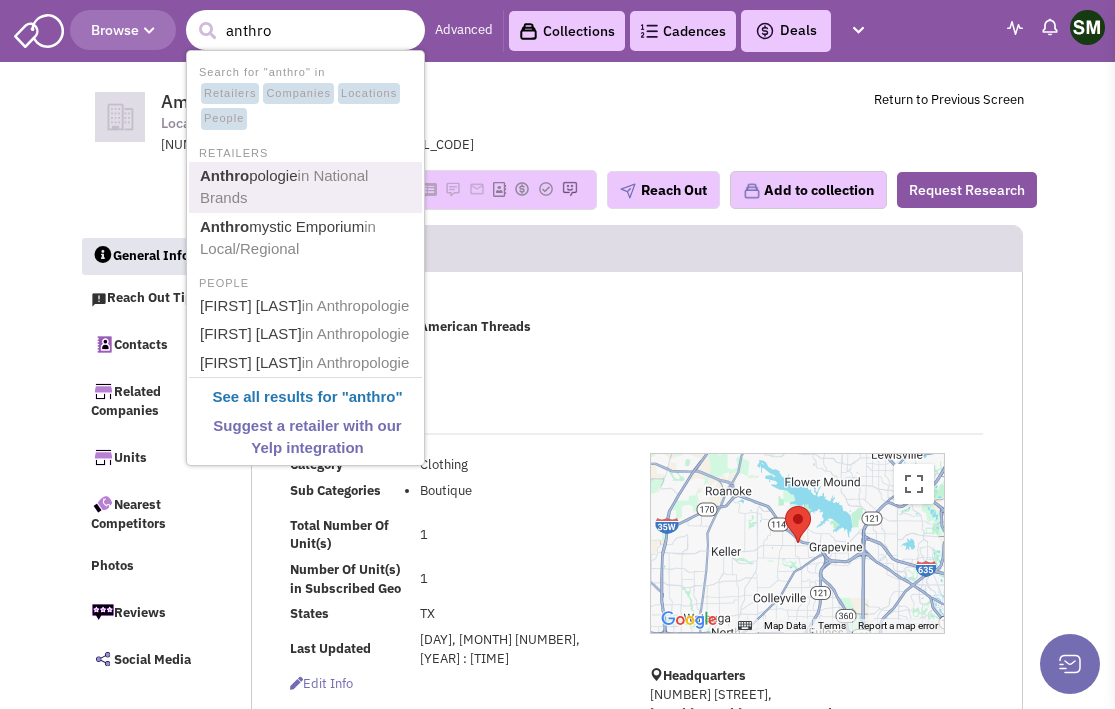 click on "Anthro pologie  in National Brands" at bounding box center (307, 187) 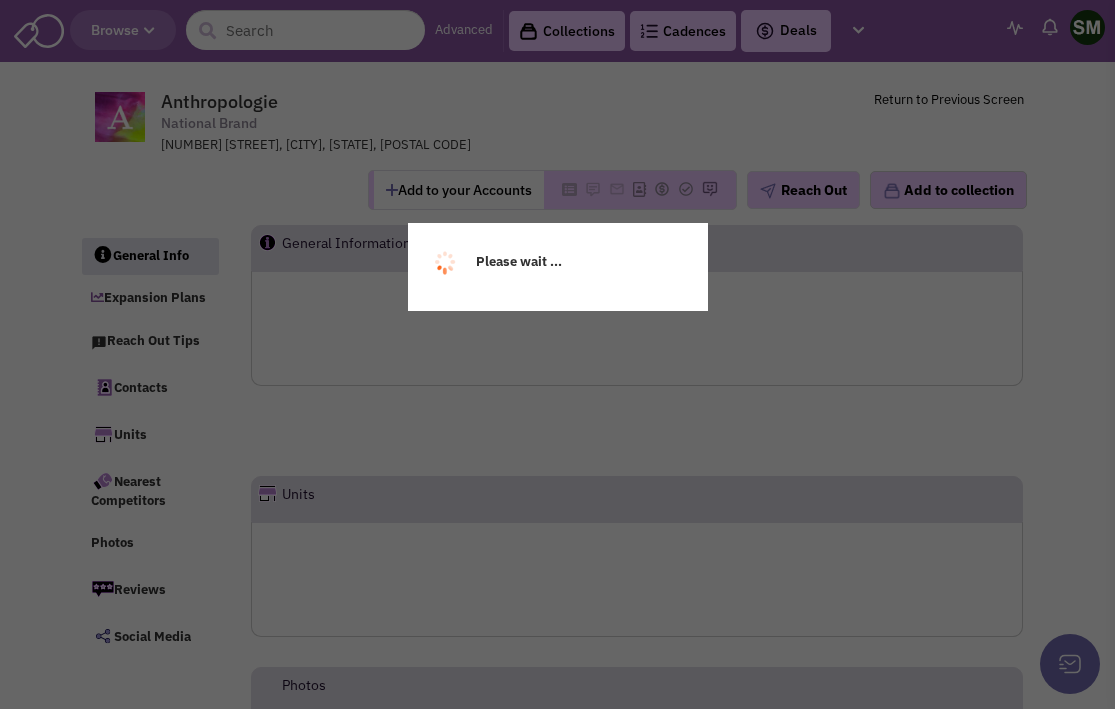 scroll, scrollTop: 0, scrollLeft: 0, axis: both 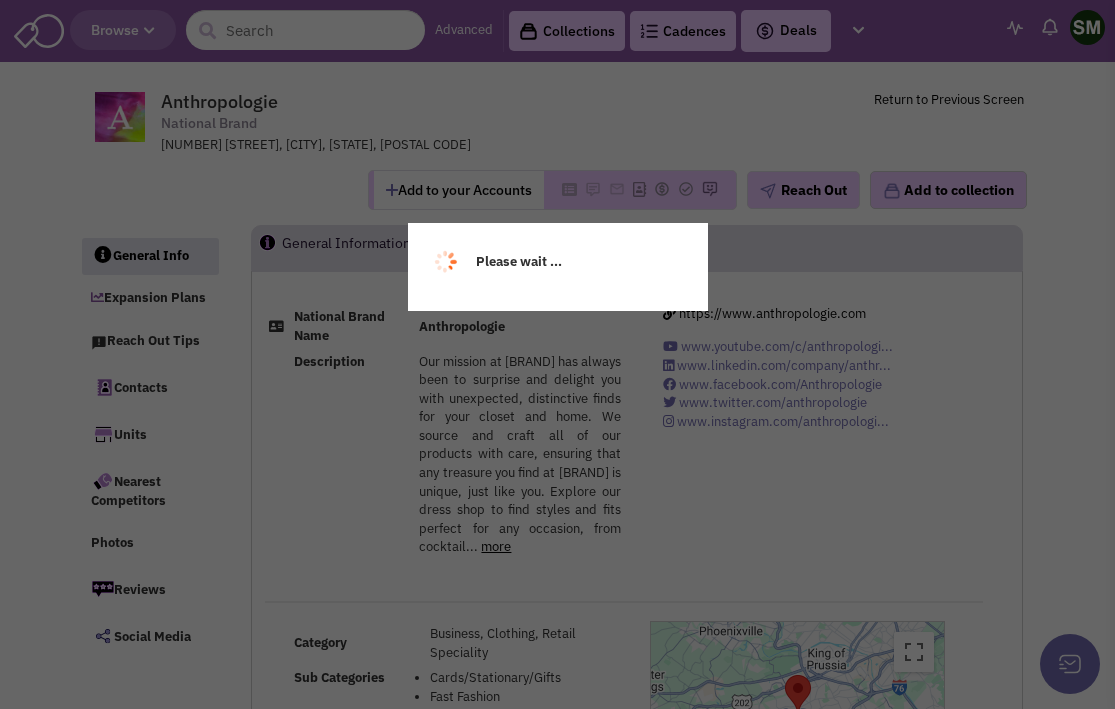 select 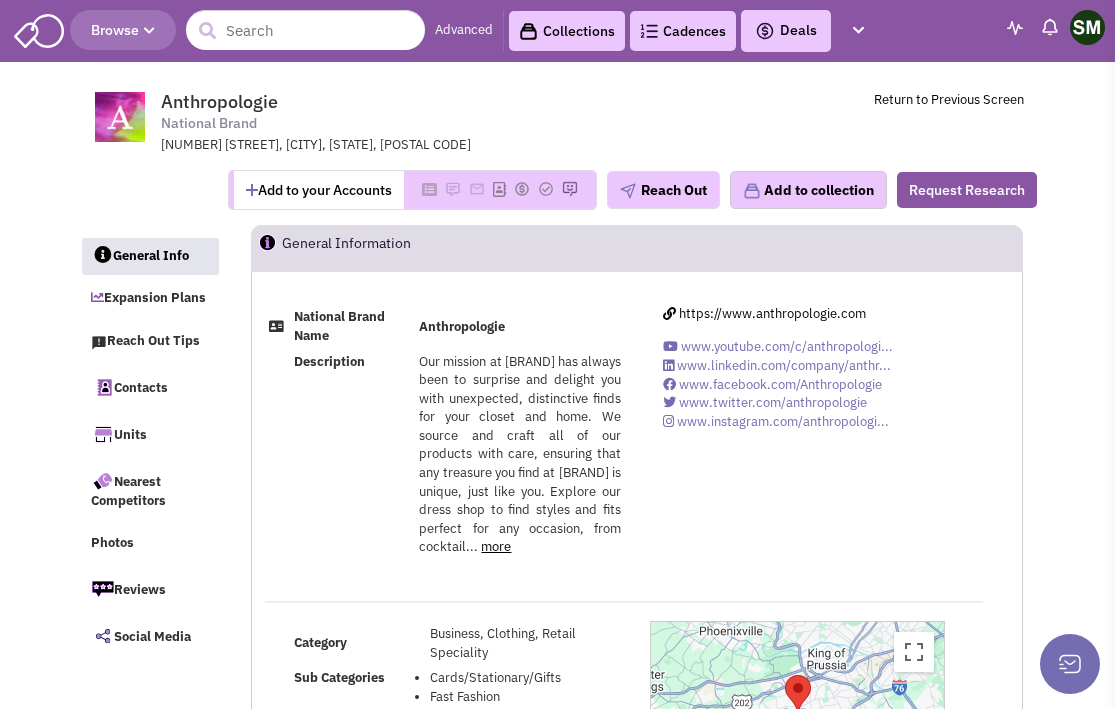 select 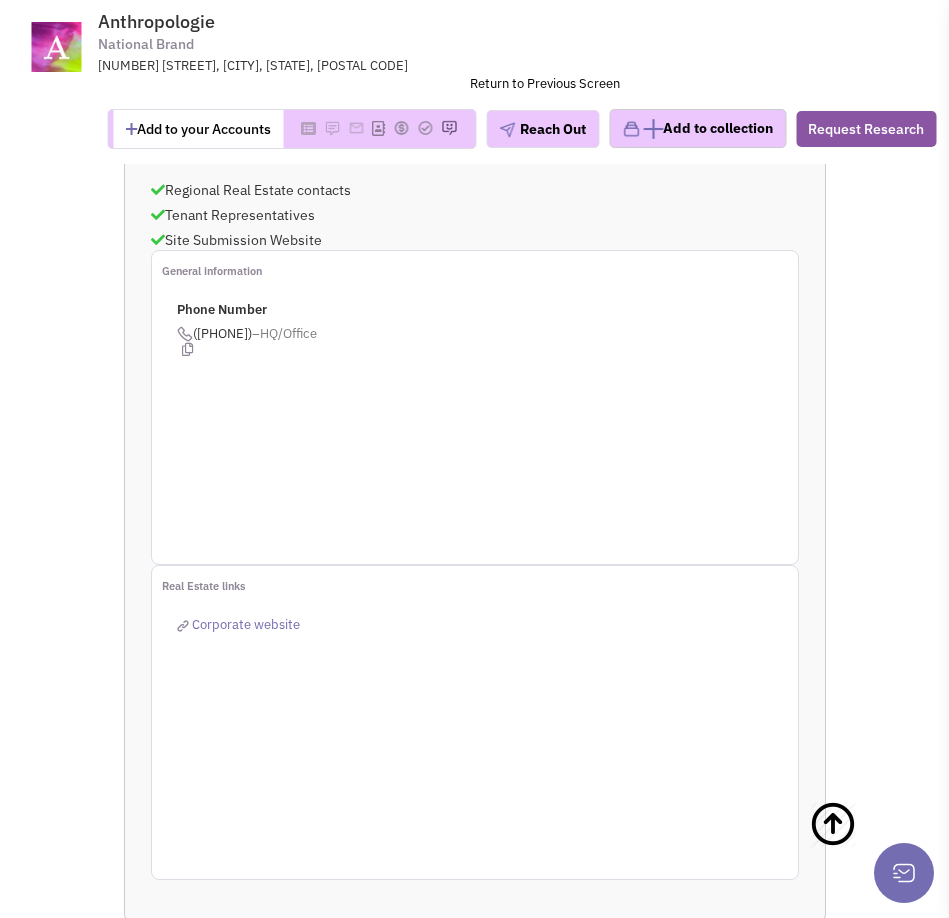 scroll, scrollTop: 2302, scrollLeft: 0, axis: vertical 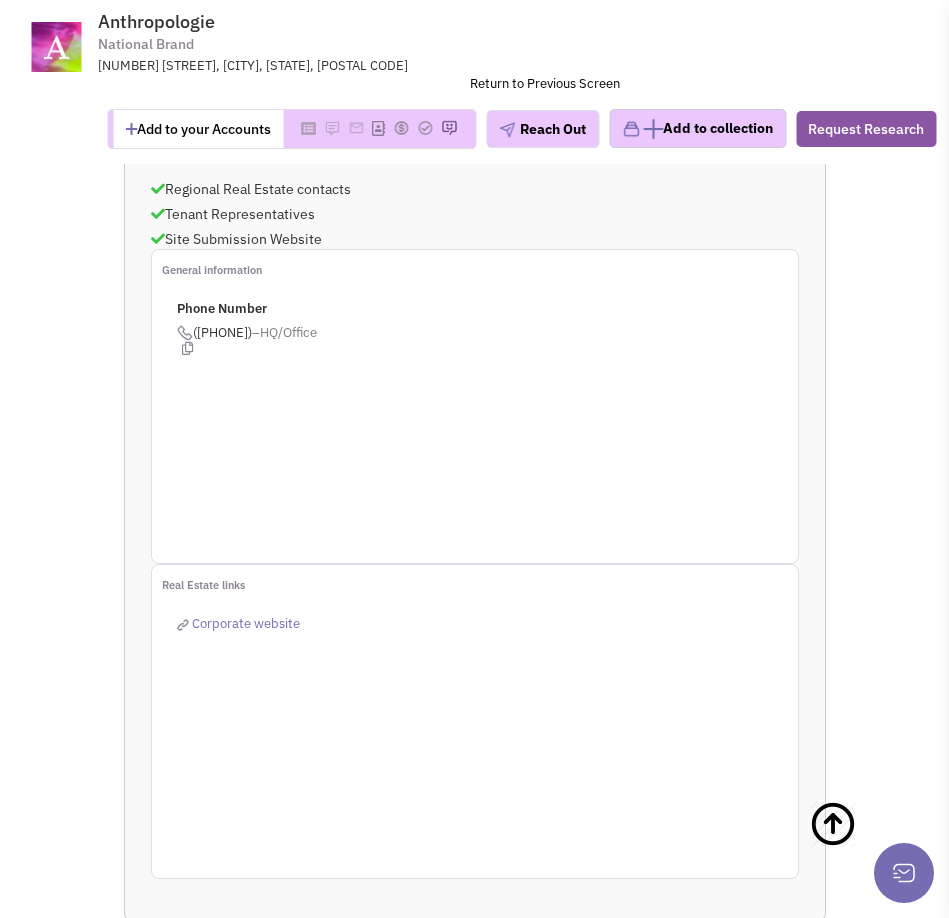 click on "Corporate website" at bounding box center [246, 623] 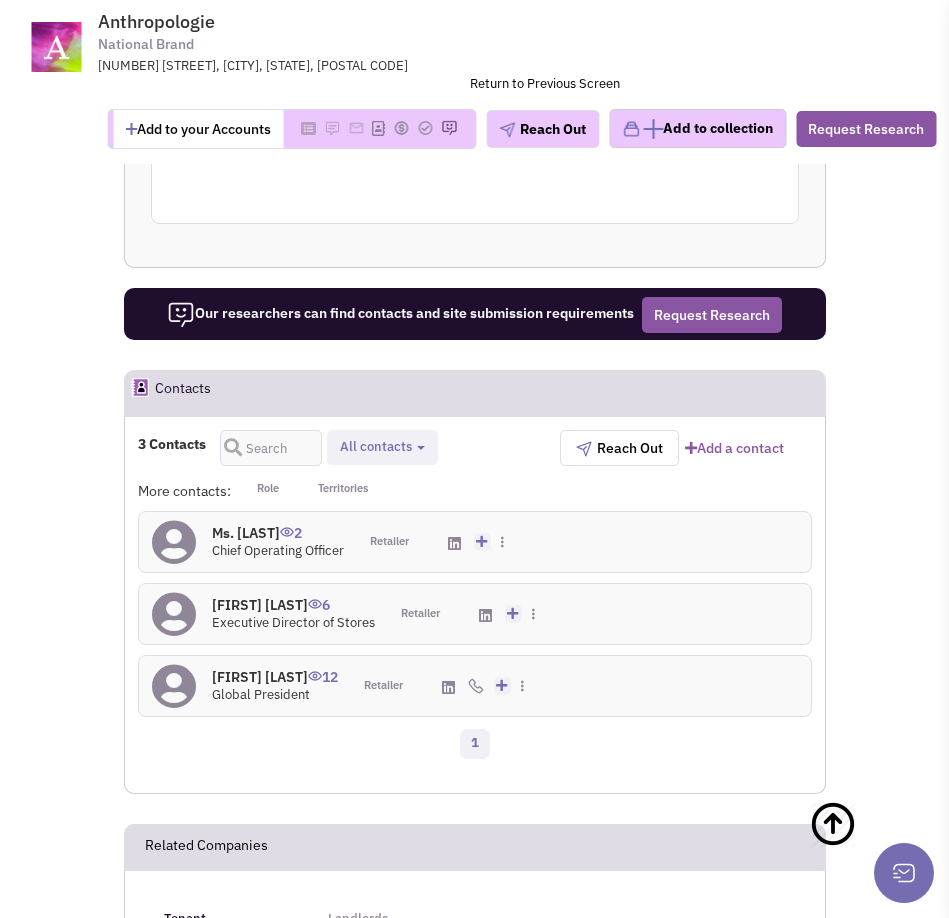 scroll, scrollTop: 2961, scrollLeft: 0, axis: vertical 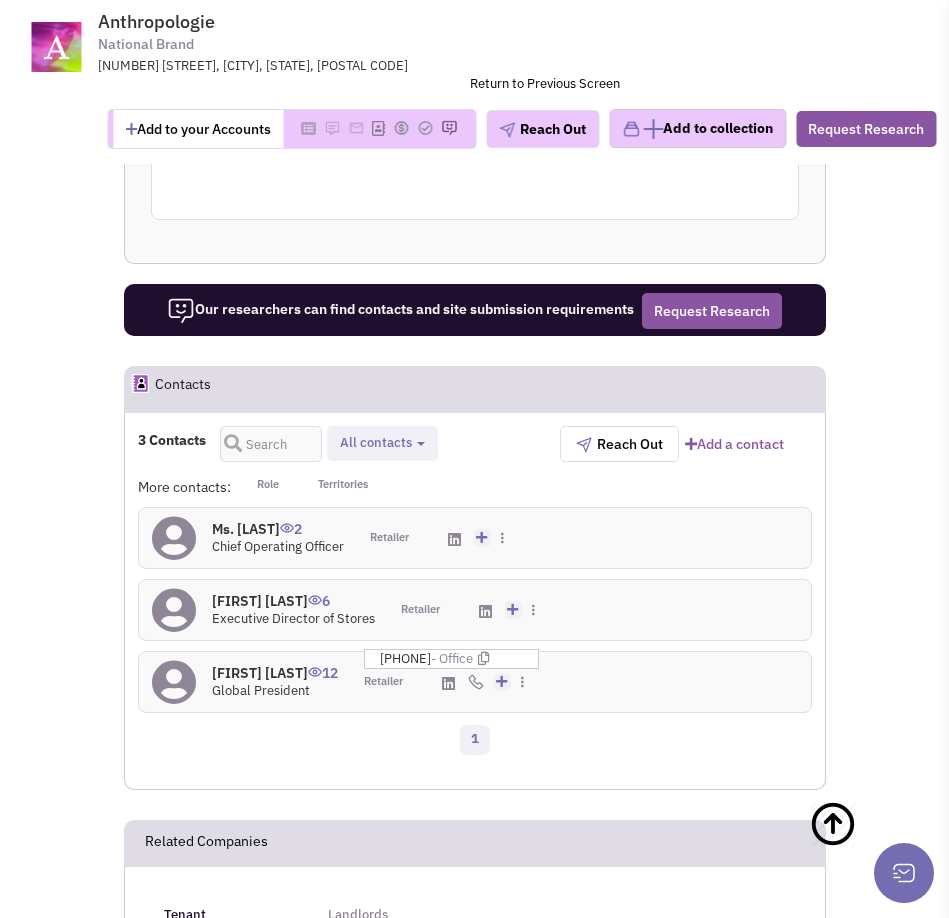 click at bounding box center (476, 682) 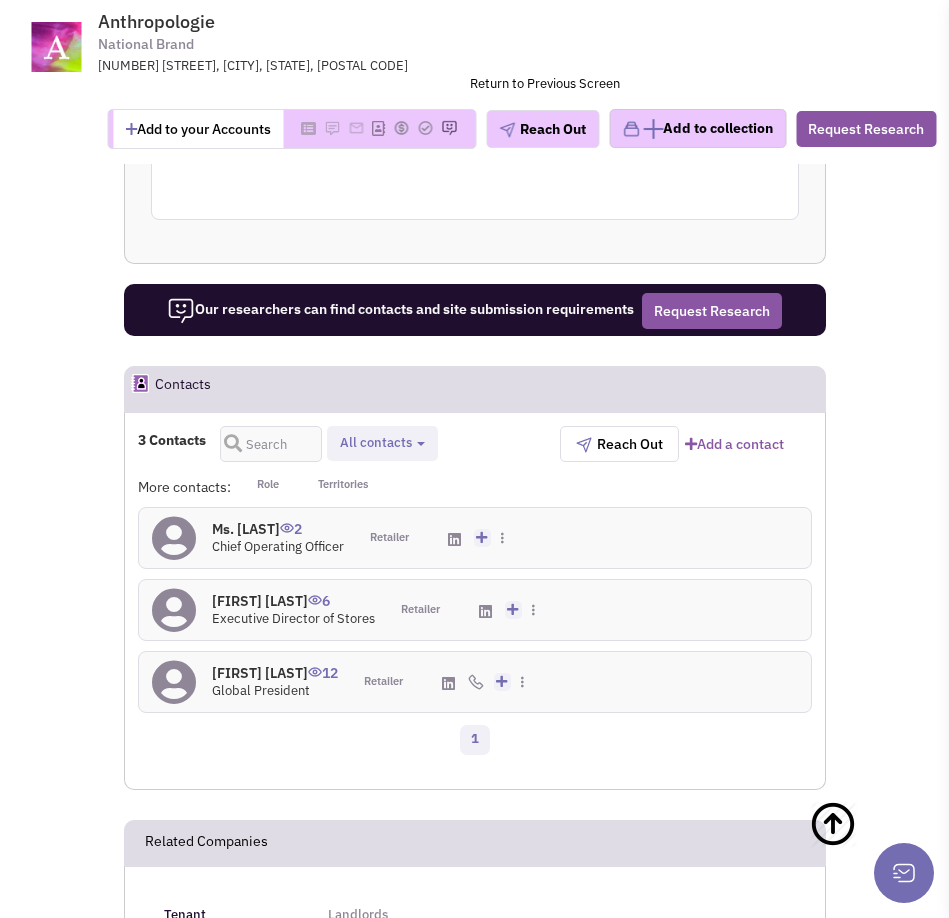 click at bounding box center [476, 682] 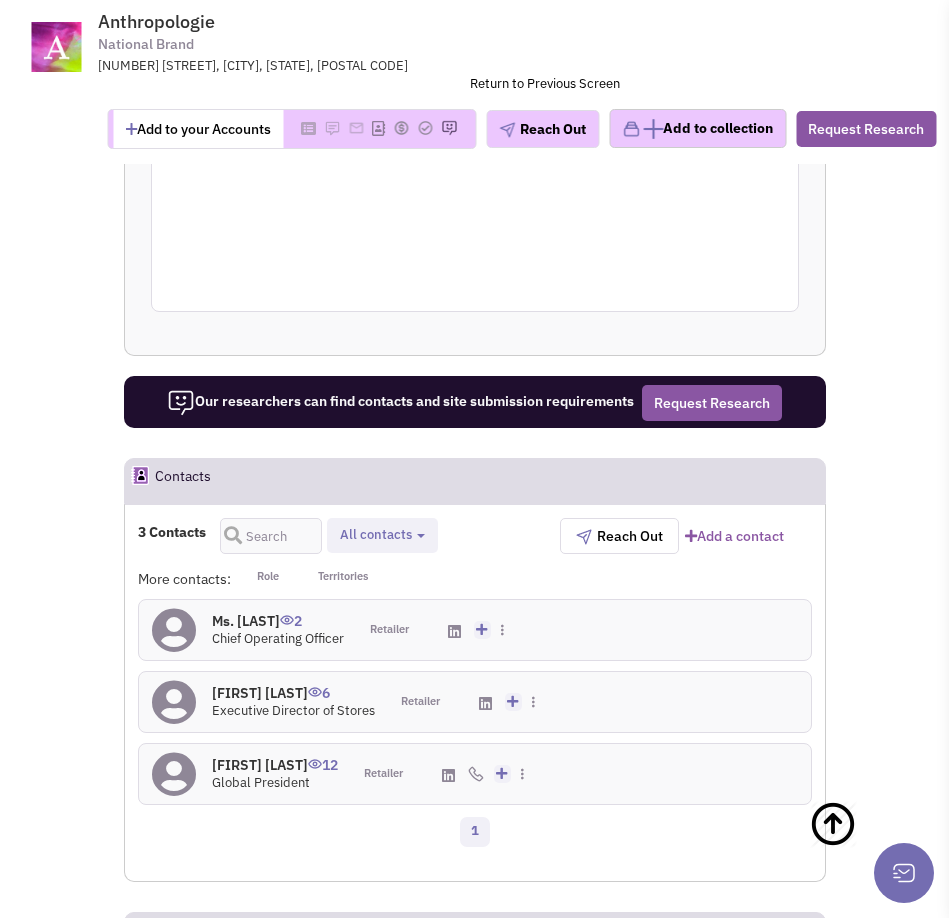 scroll, scrollTop: 2819, scrollLeft: 0, axis: vertical 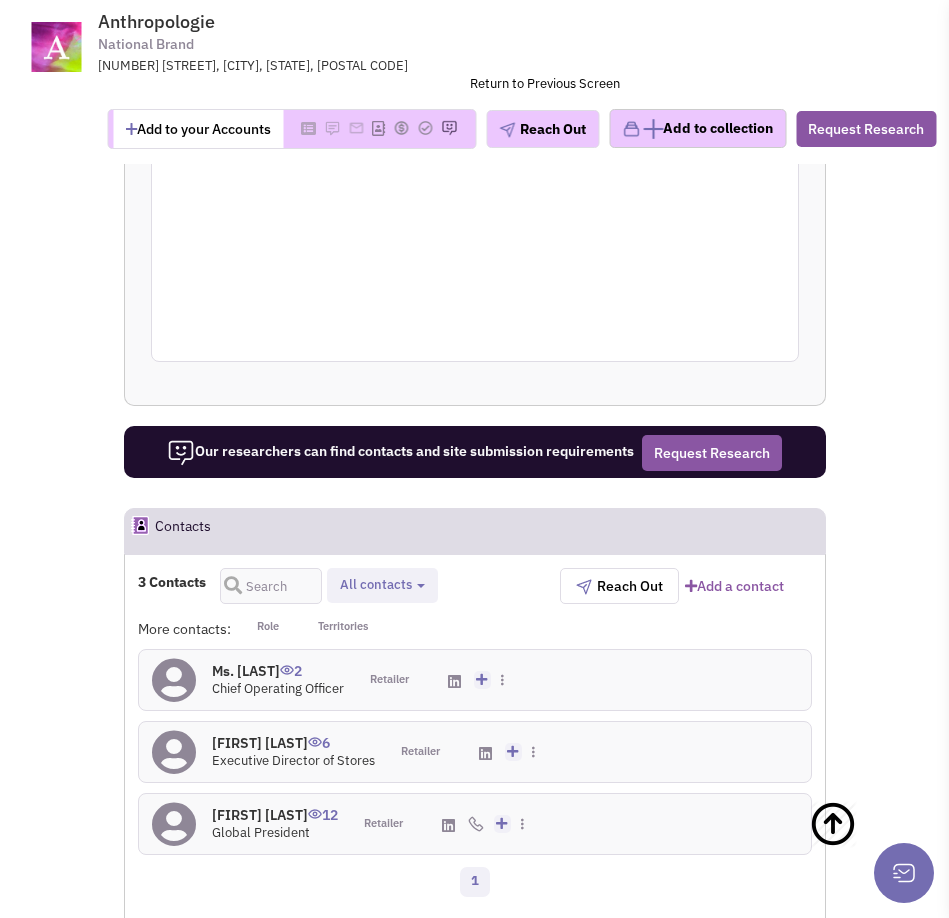 click on "All contacts" at bounding box center [382, 585] 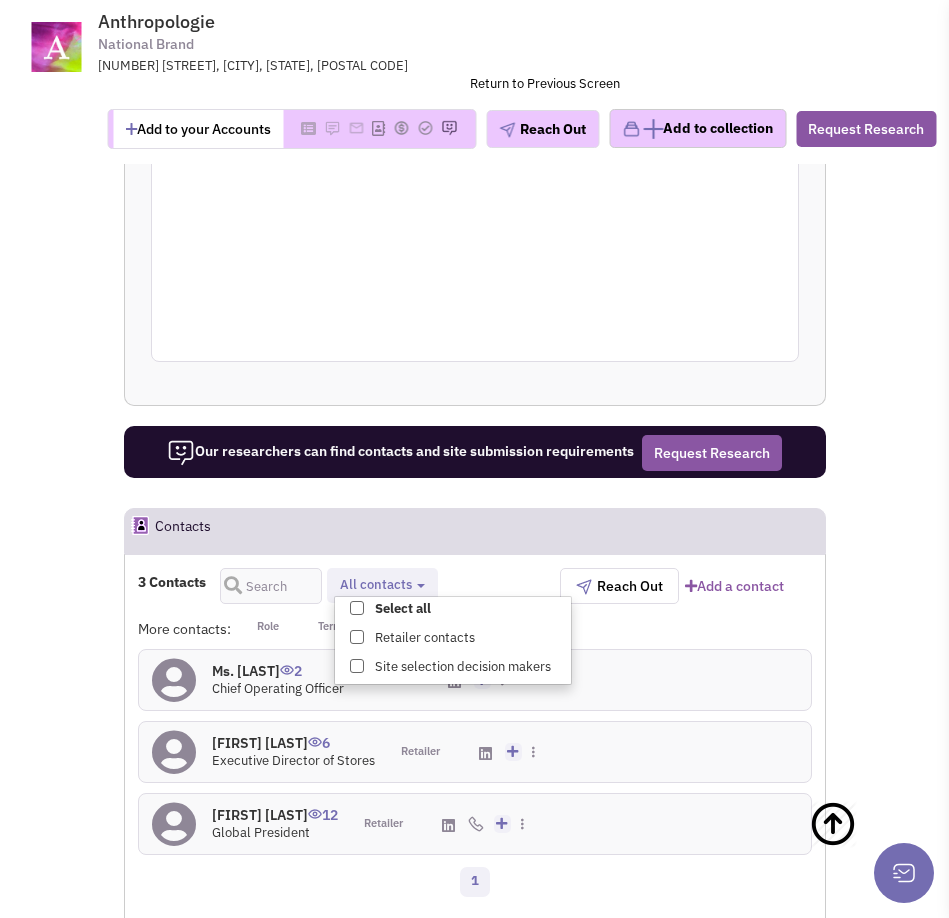 click on "[NUMBER] Contacts
Retailer contacts
Site selection decision makers
All contacts     Select all   Retailer contacts   Site selection decision makers" at bounding box center (349, 586) 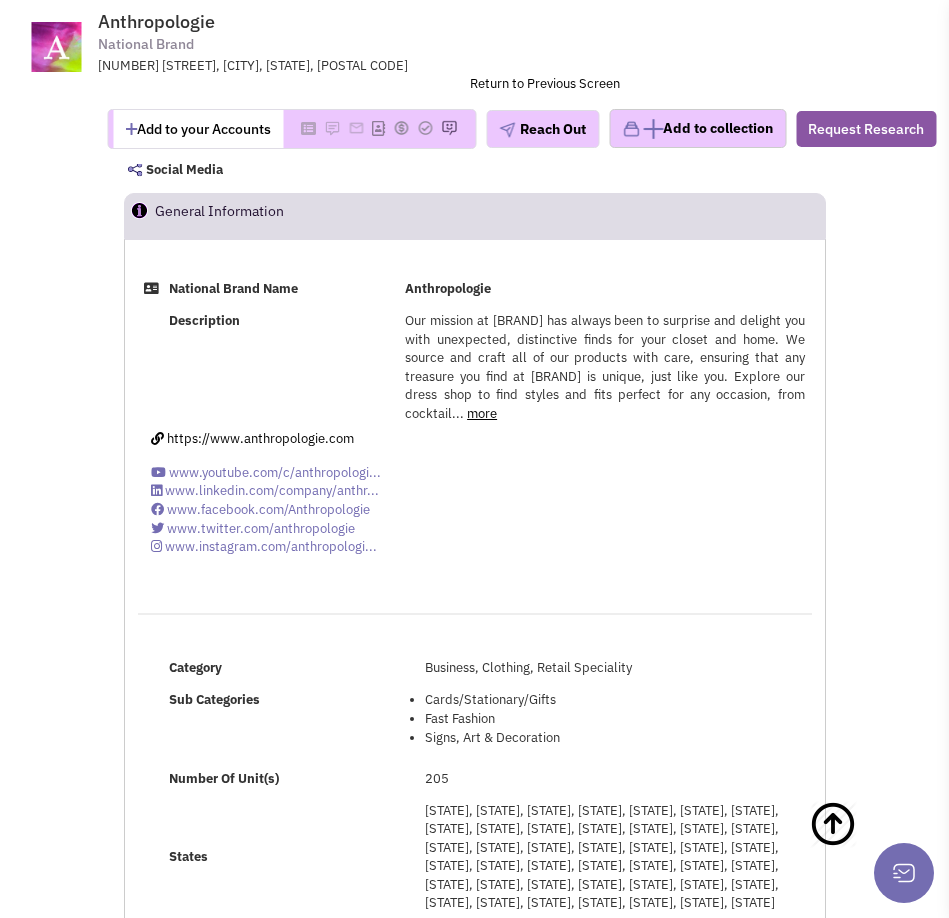 scroll, scrollTop: 432, scrollLeft: 0, axis: vertical 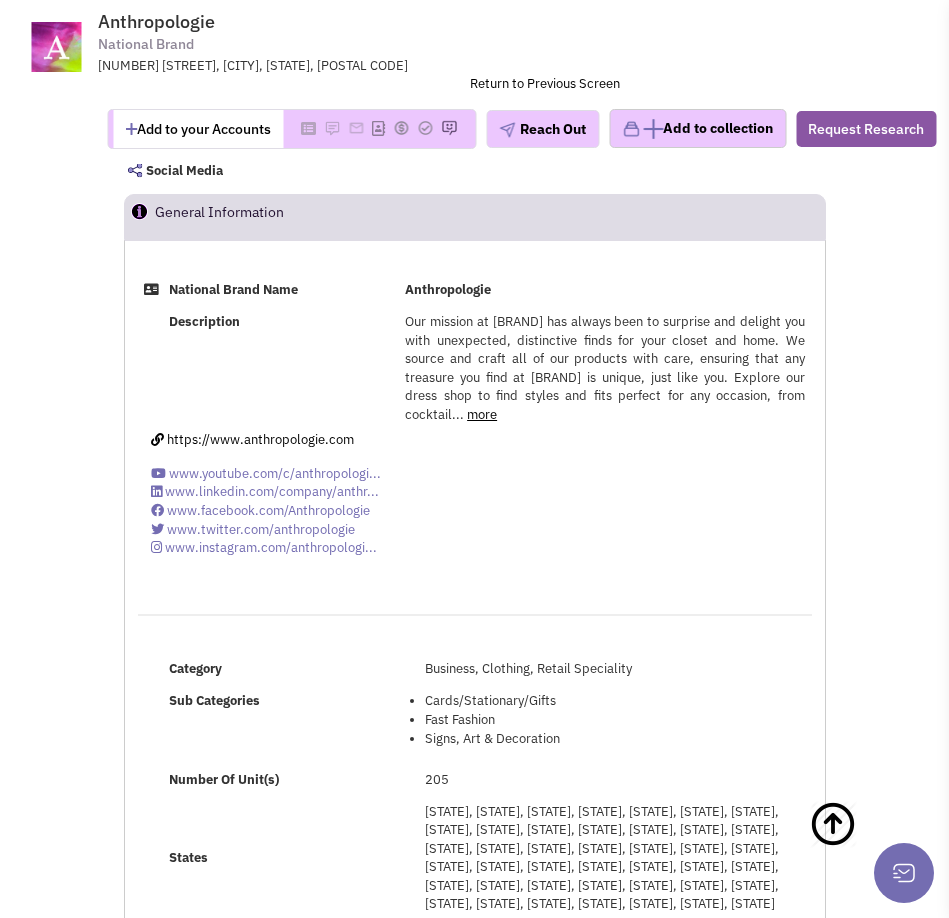 click on "more" at bounding box center (482, 414) 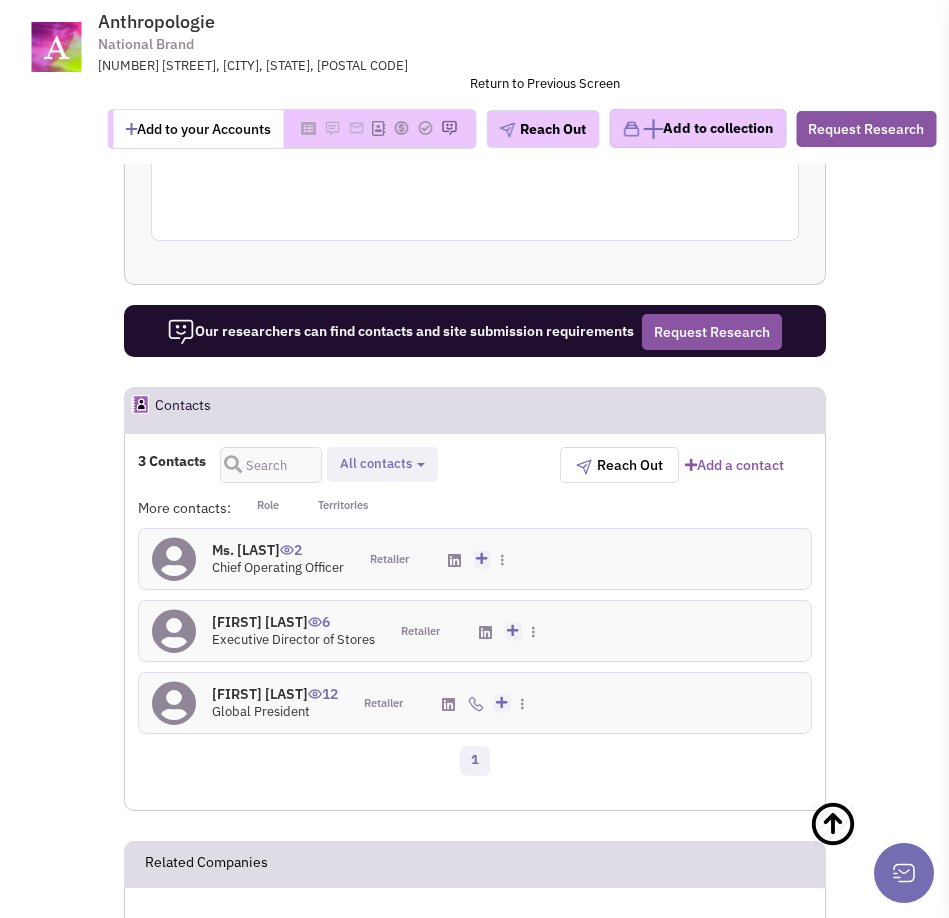 scroll, scrollTop: 2639, scrollLeft: 0, axis: vertical 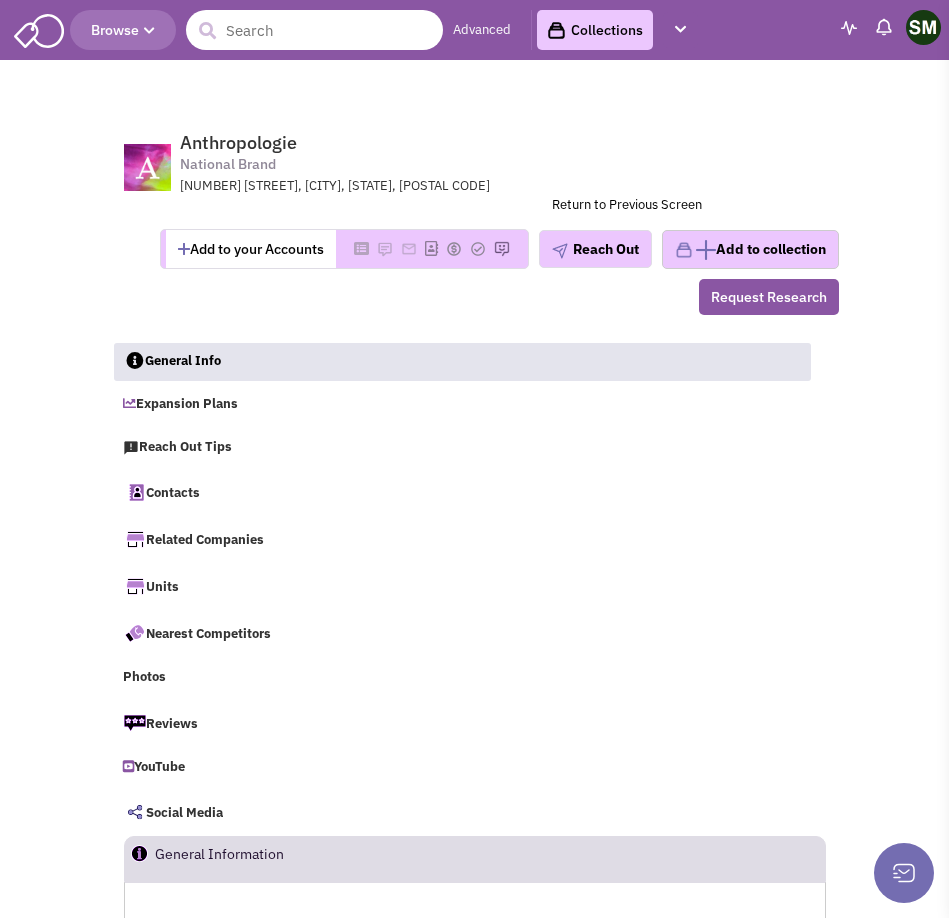 click at bounding box center (314, 30) 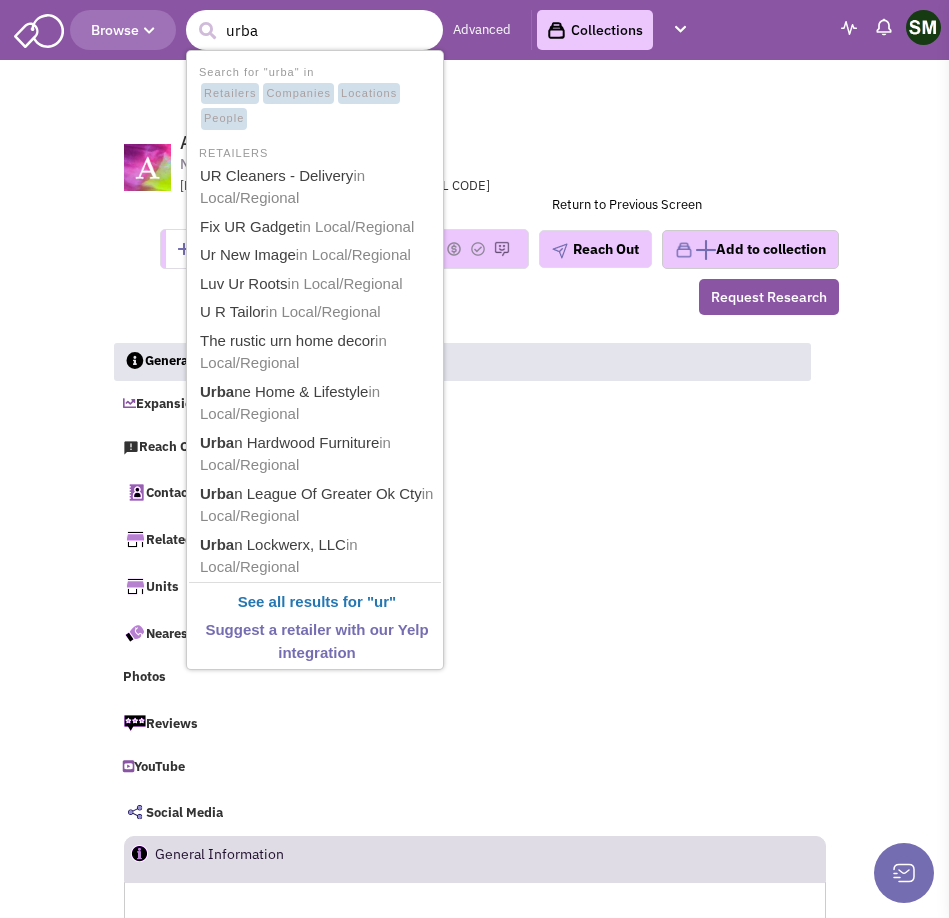 type on "urban" 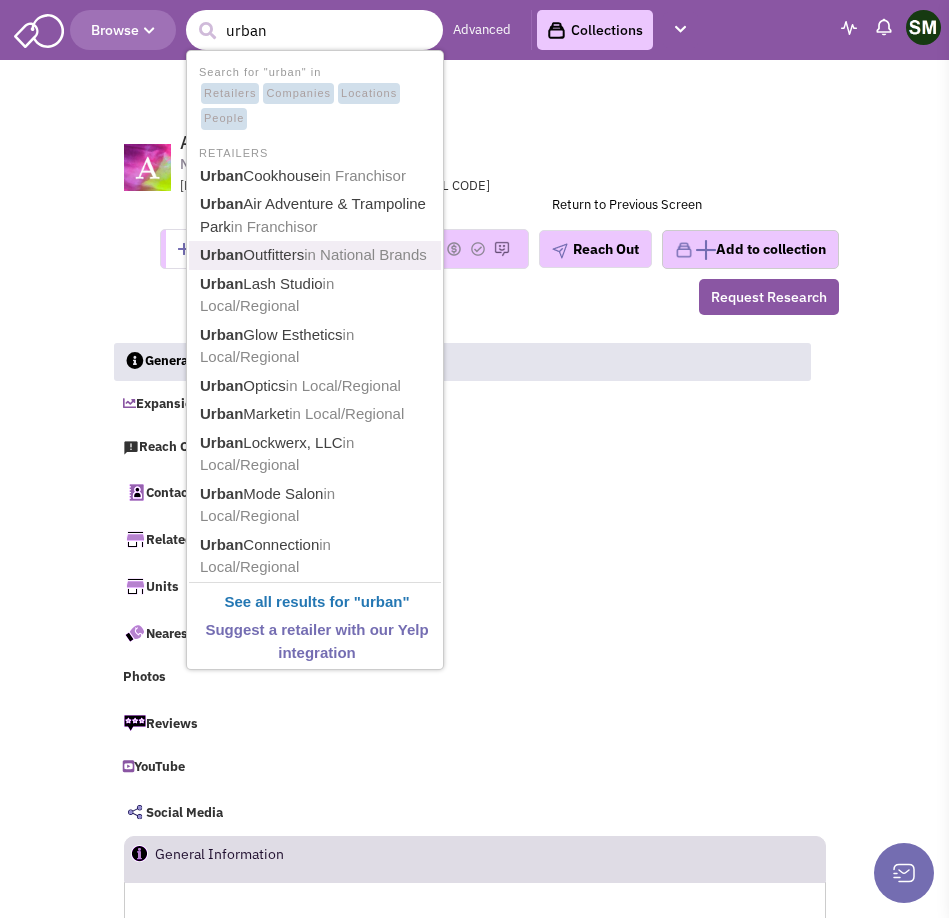 click on "Urban Outfitters in National Brands" at bounding box center [317, 255] 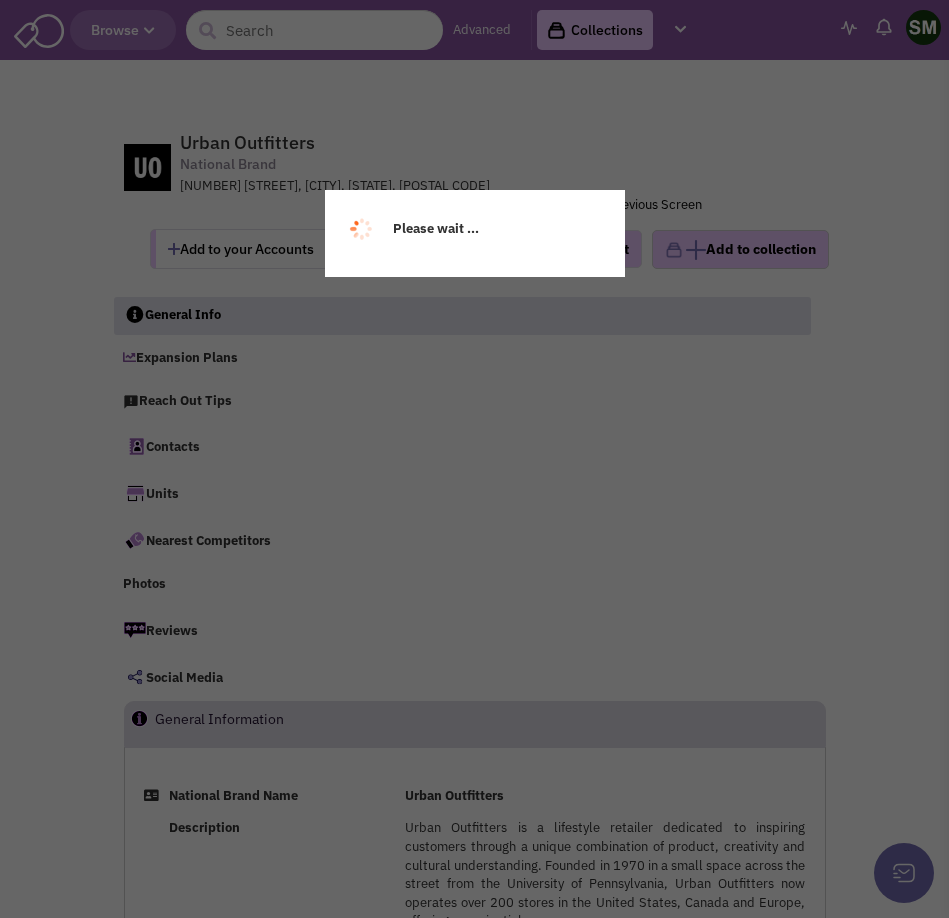 scroll, scrollTop: 0, scrollLeft: 0, axis: both 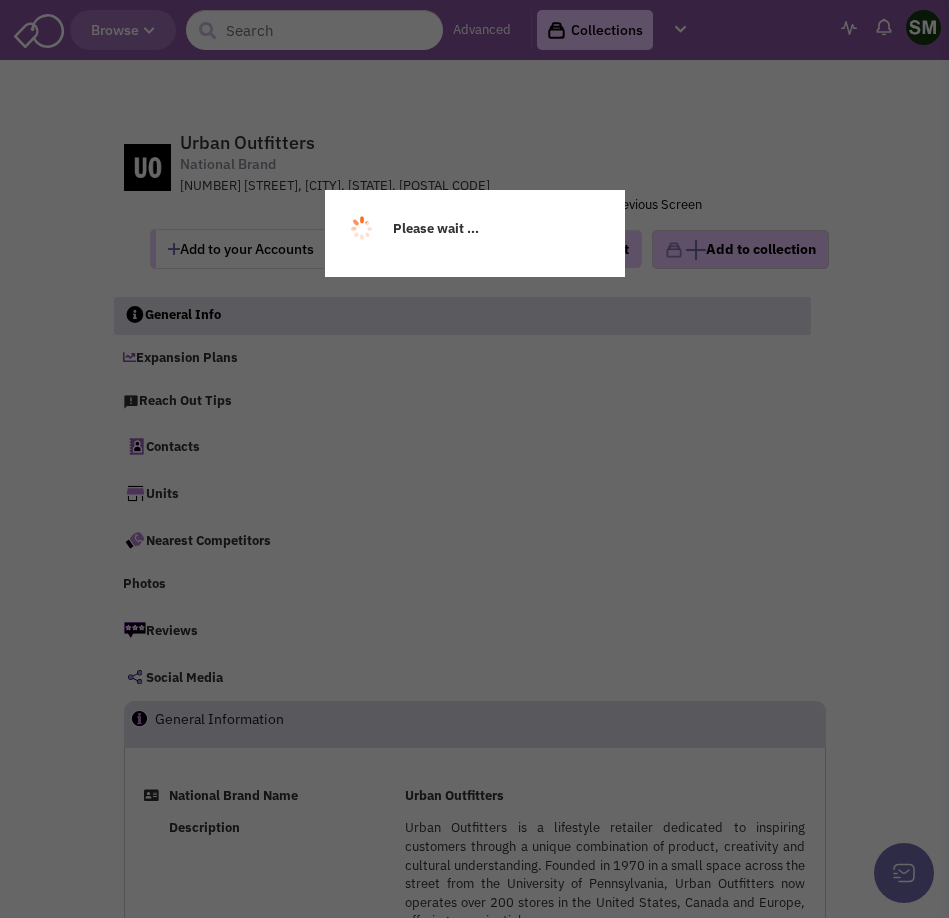 select 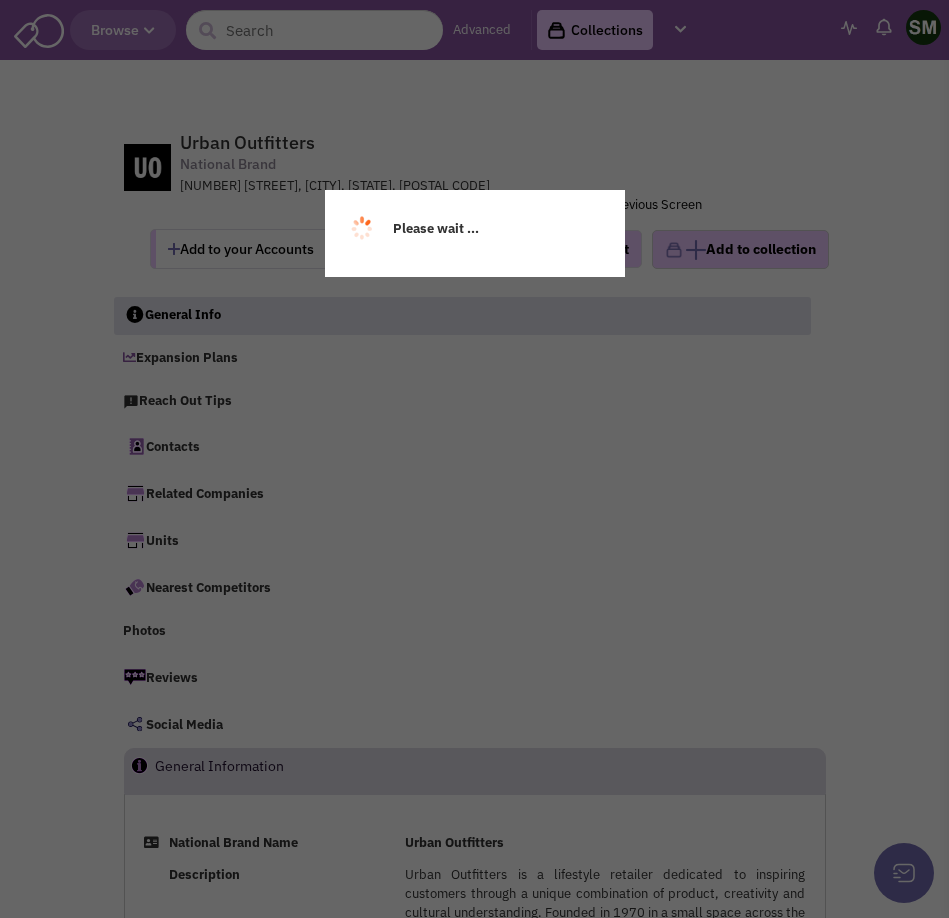 select 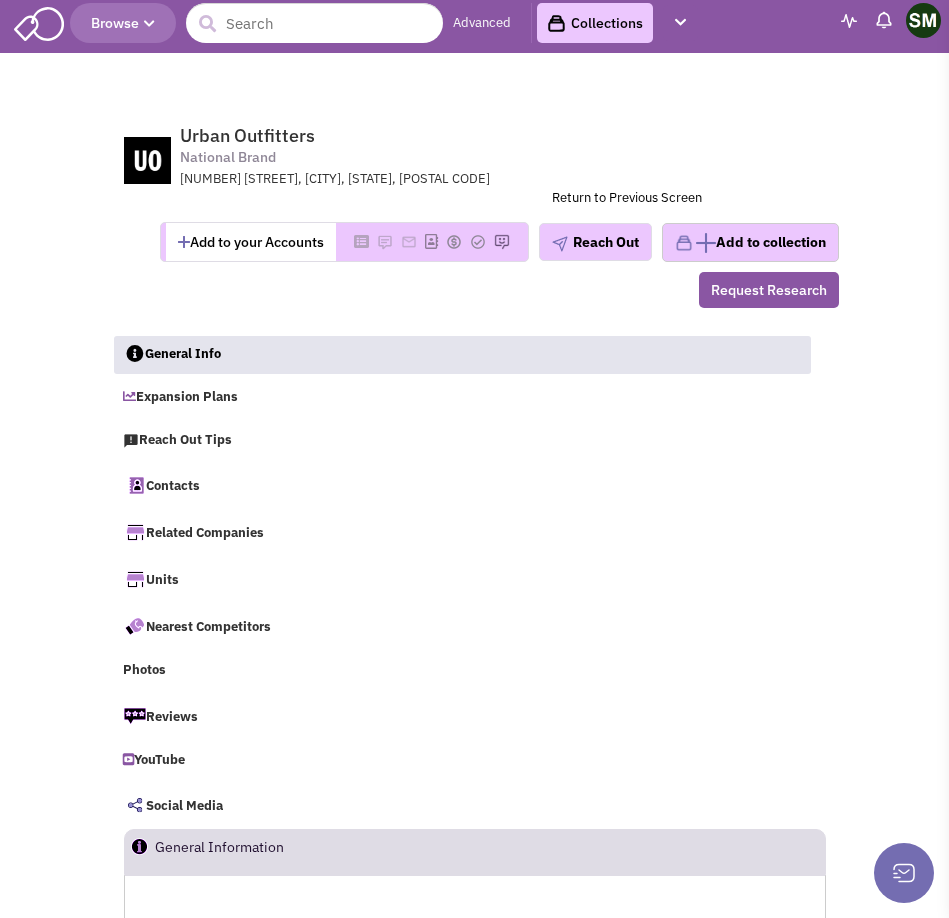 scroll, scrollTop: 9, scrollLeft: 0, axis: vertical 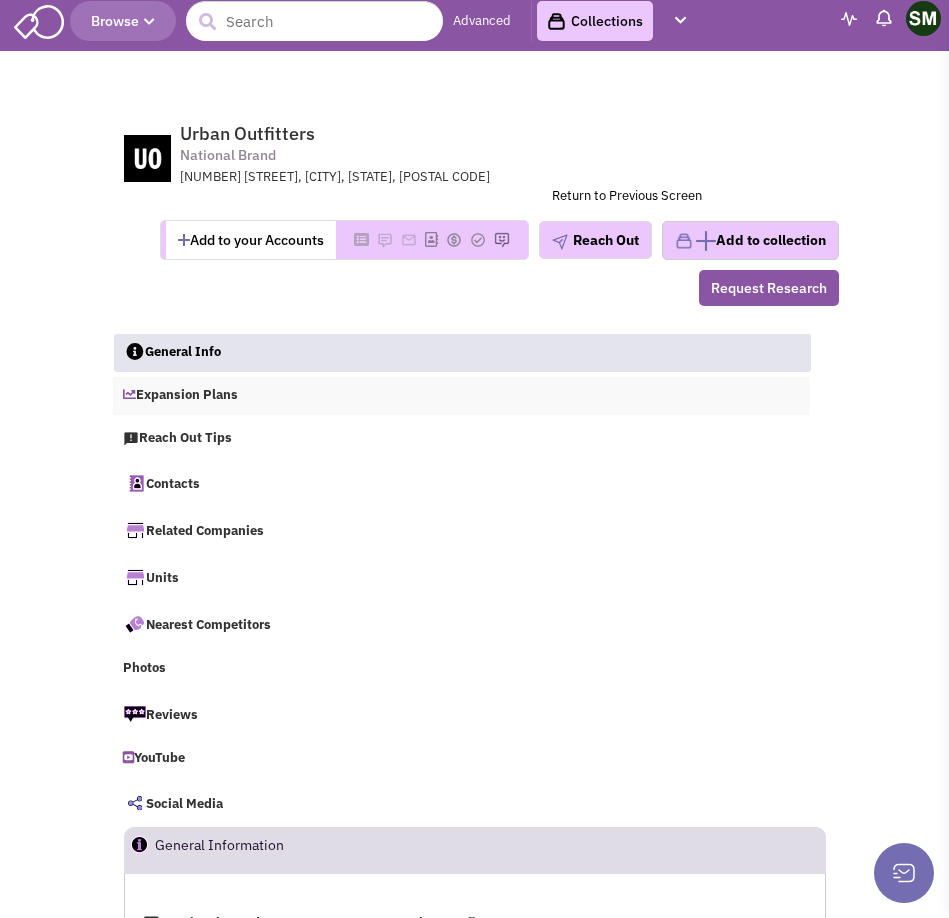 click on "Expansion Plans" at bounding box center (461, 396) 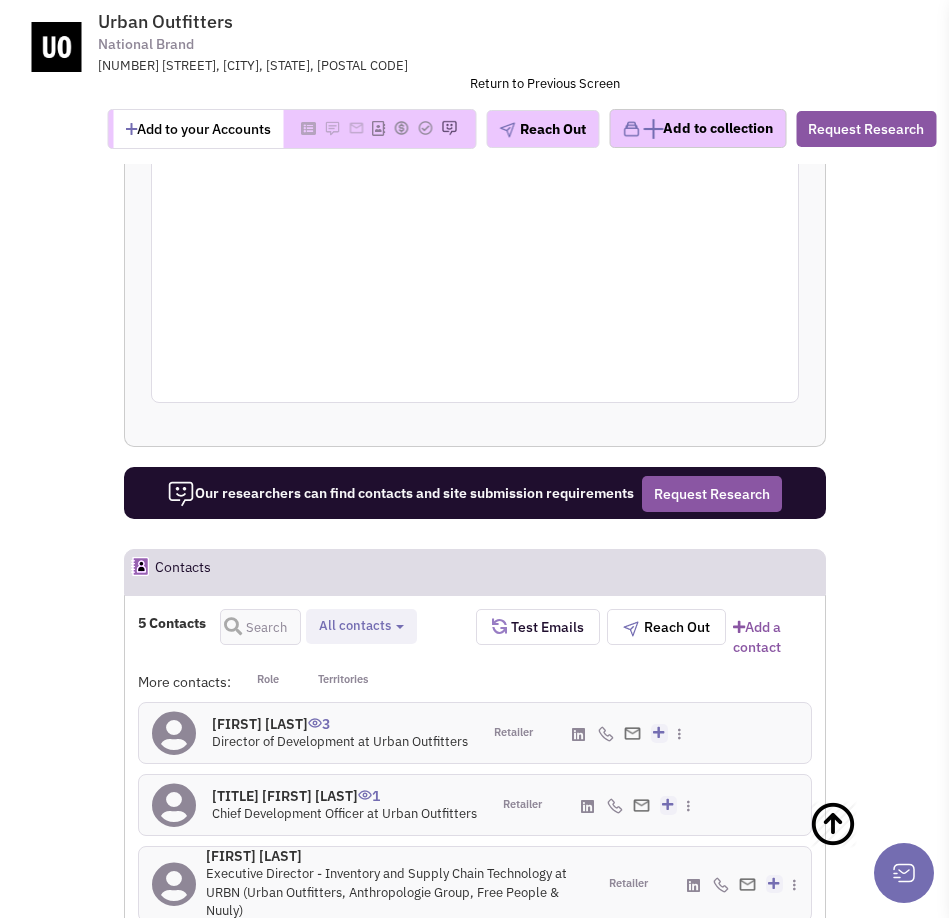 scroll, scrollTop: 3143, scrollLeft: 0, axis: vertical 